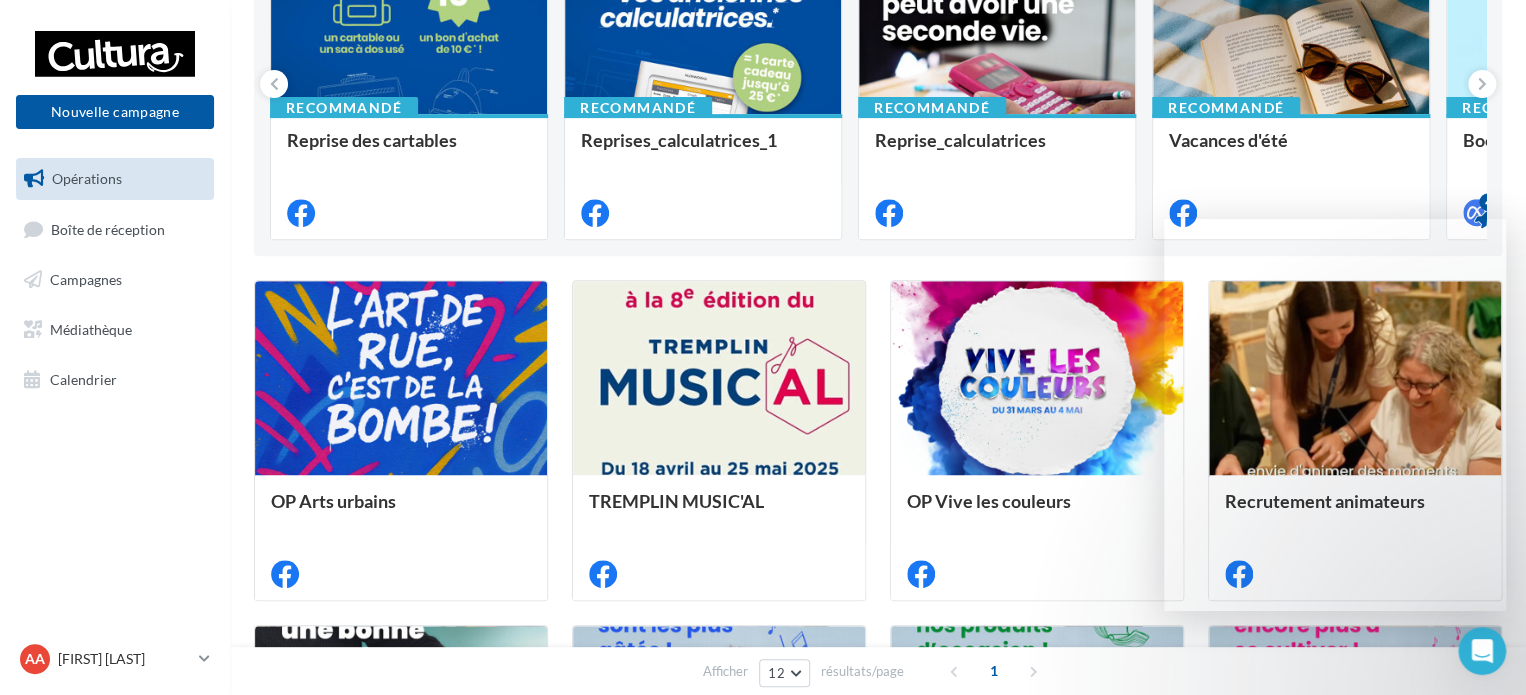 scroll, scrollTop: 400, scrollLeft: 0, axis: vertical 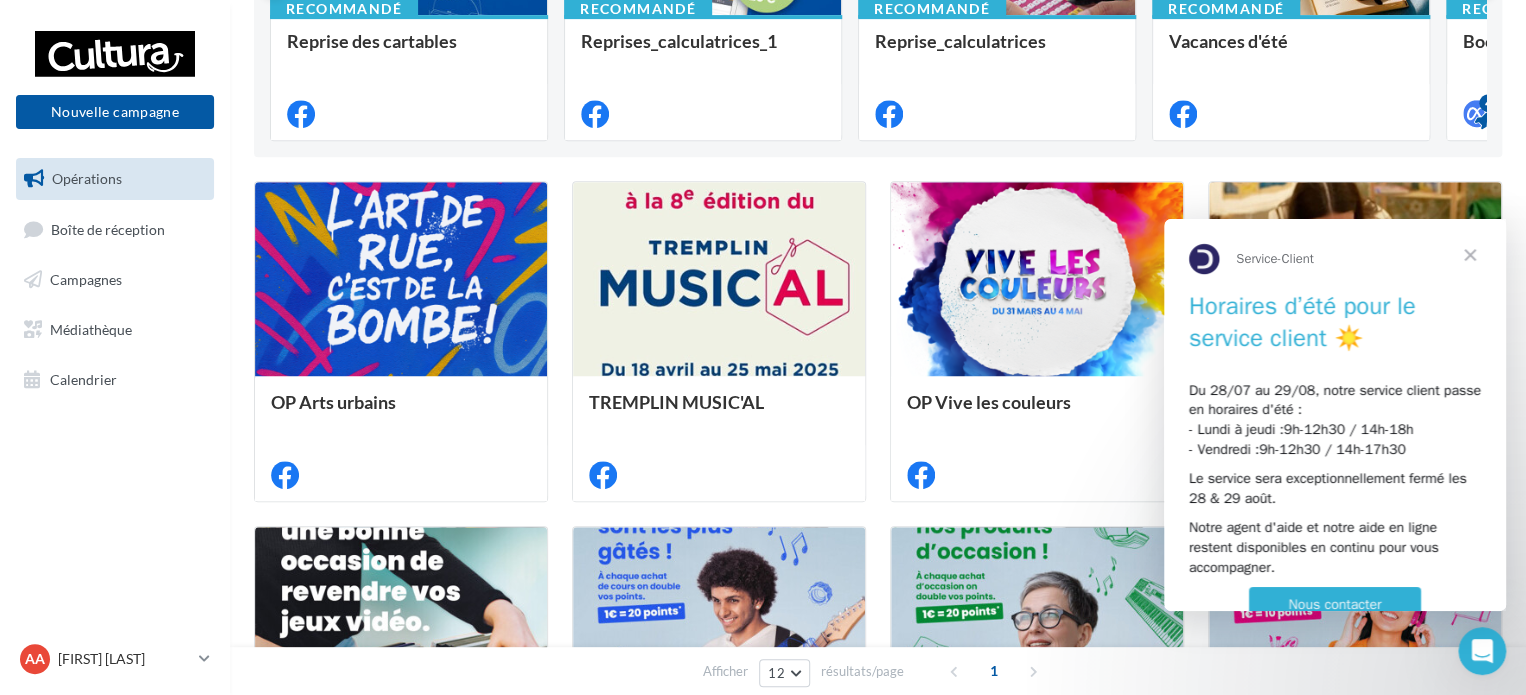 click at bounding box center [1470, 255] 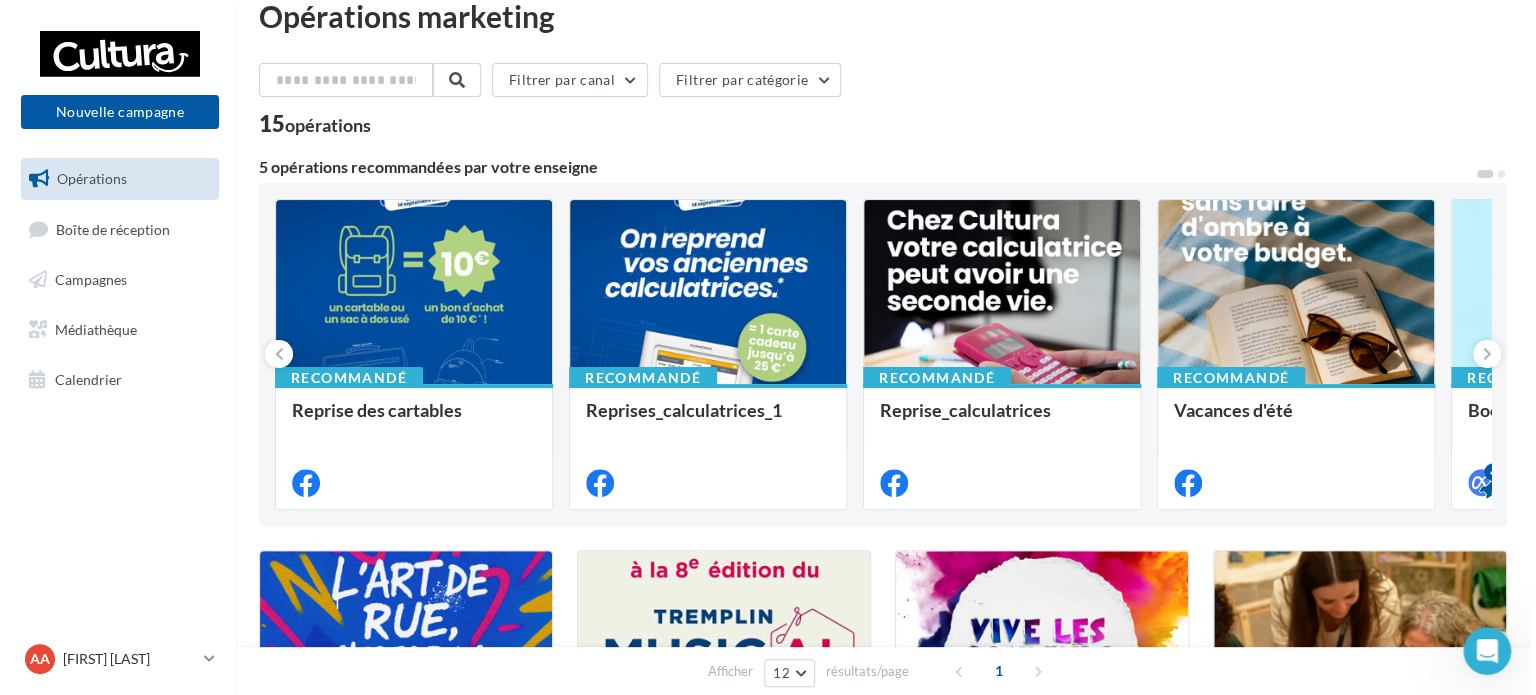 scroll, scrollTop: 0, scrollLeft: 0, axis: both 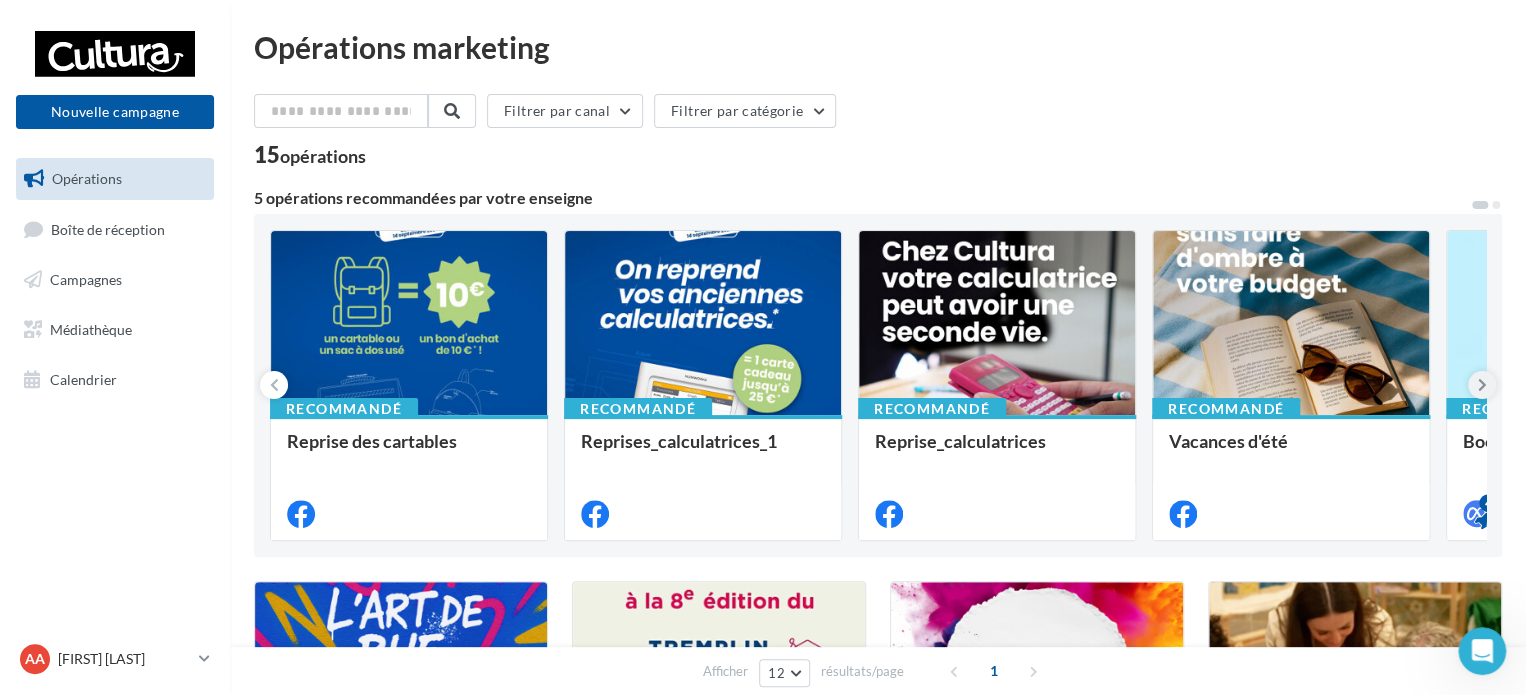 click at bounding box center [1482, 385] 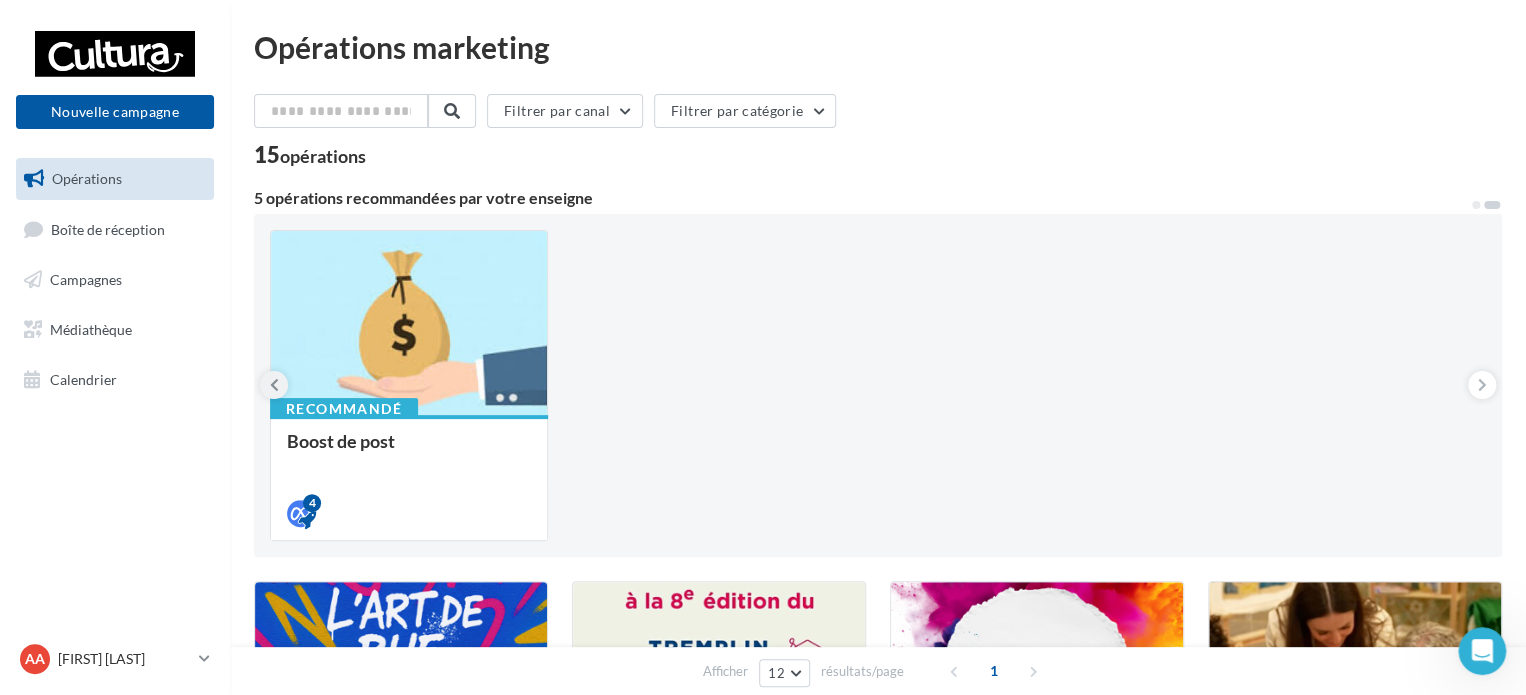 click at bounding box center [274, 385] 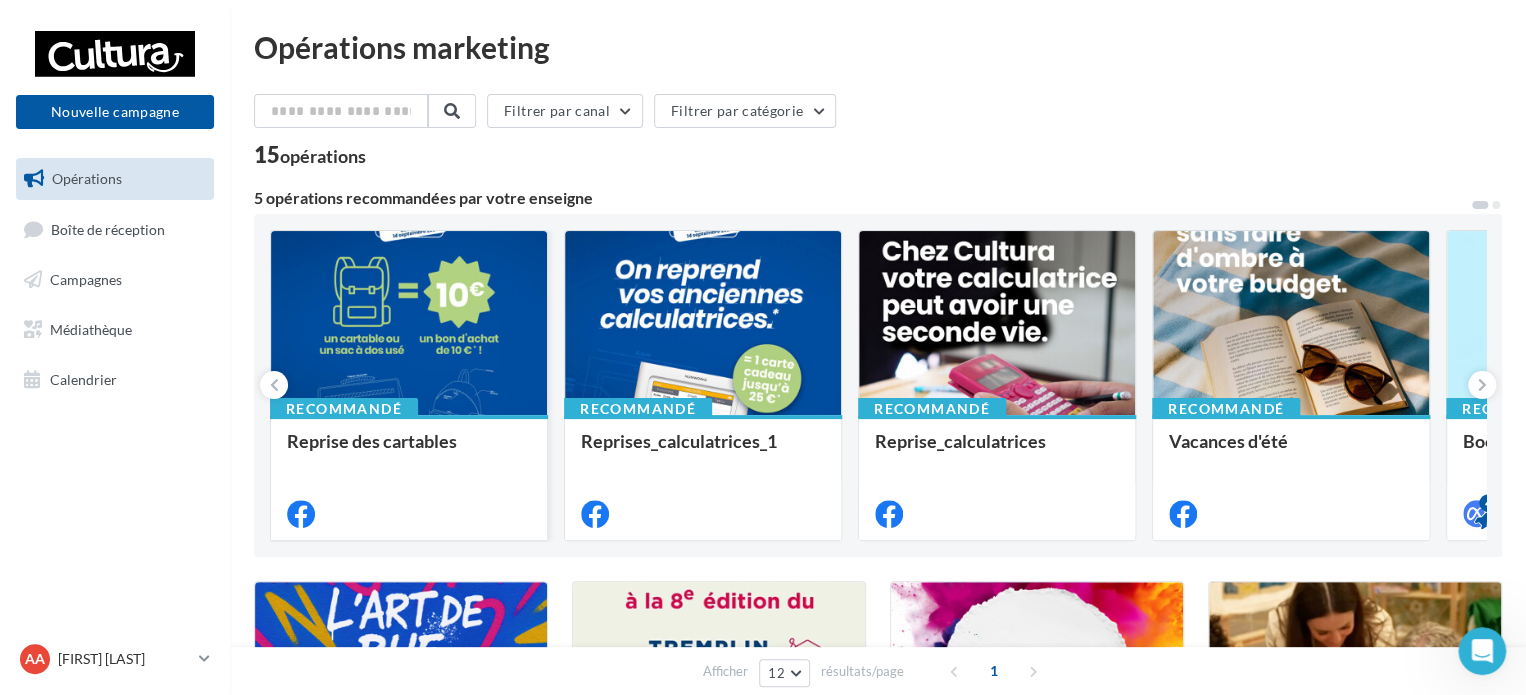 click at bounding box center (409, 324) 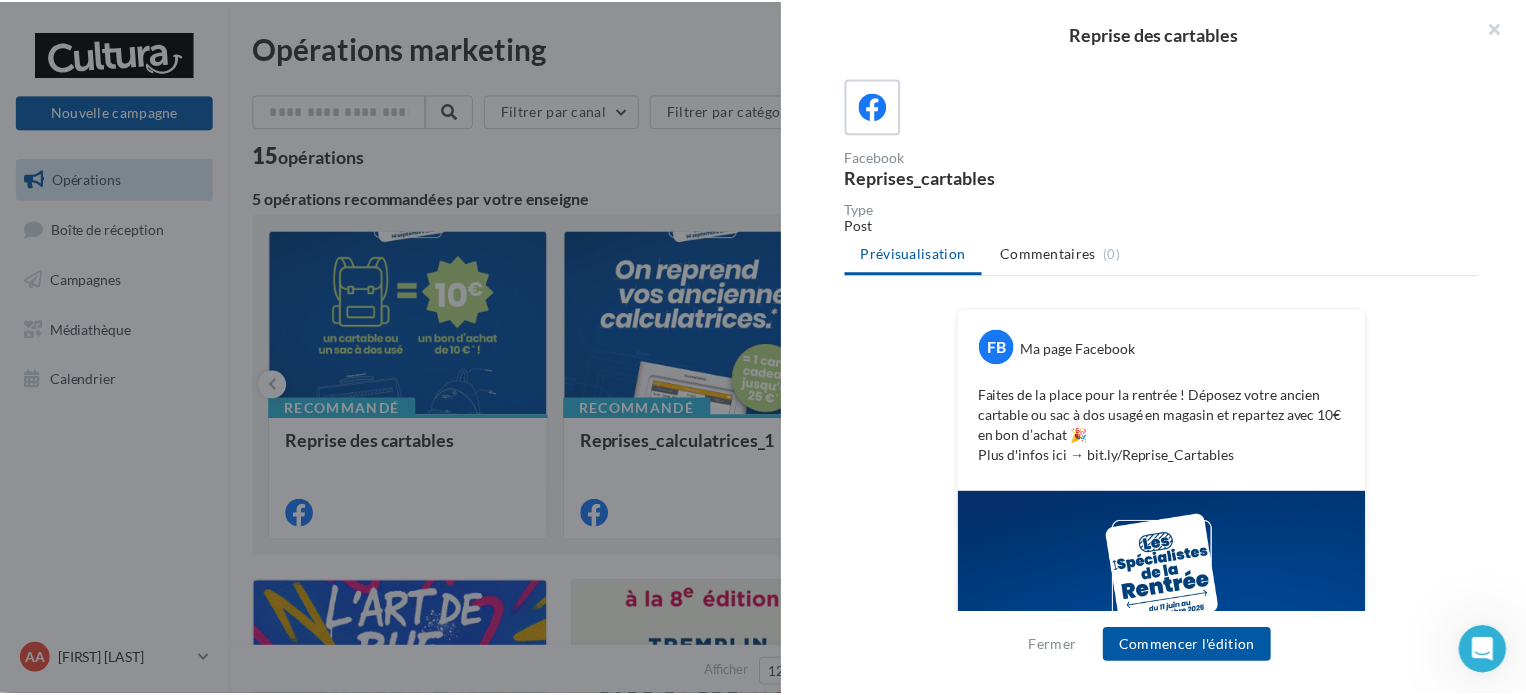 scroll, scrollTop: 100, scrollLeft: 0, axis: vertical 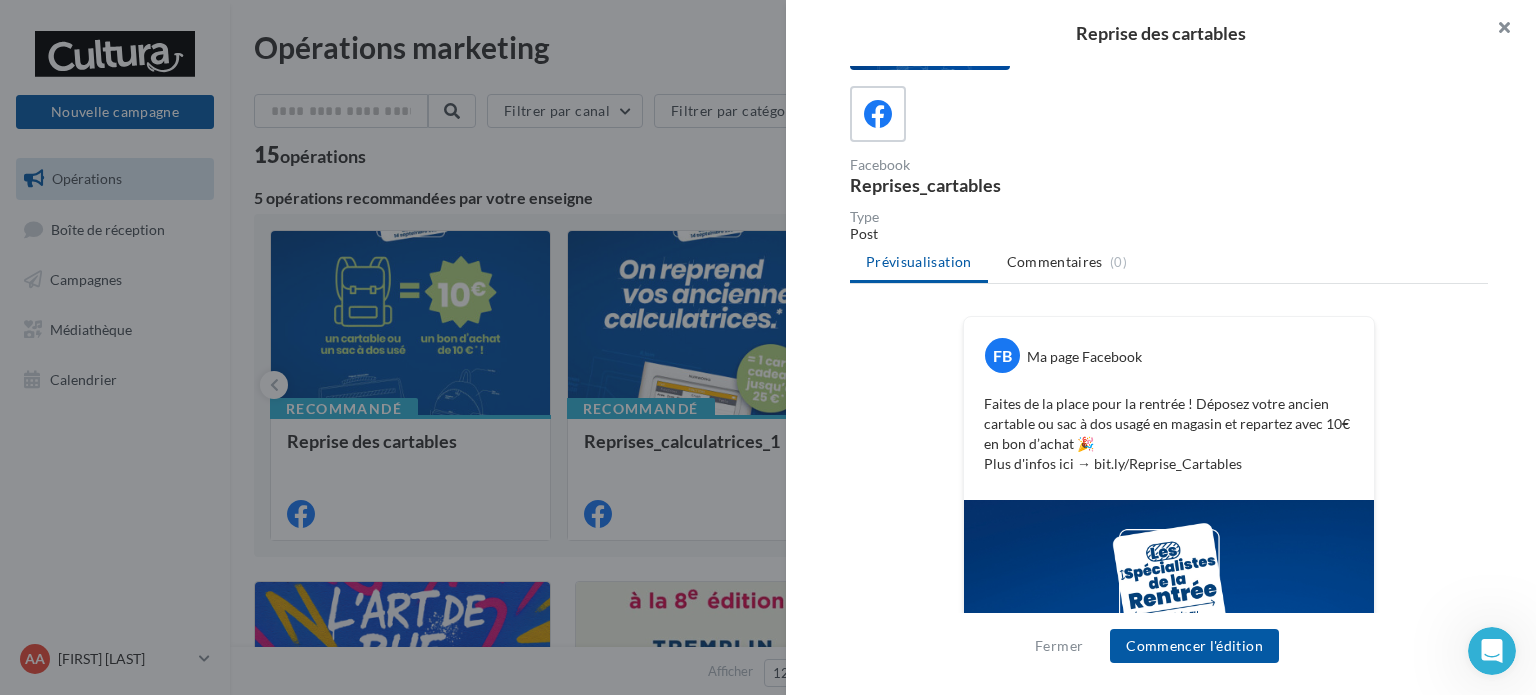 click at bounding box center (1496, 30) 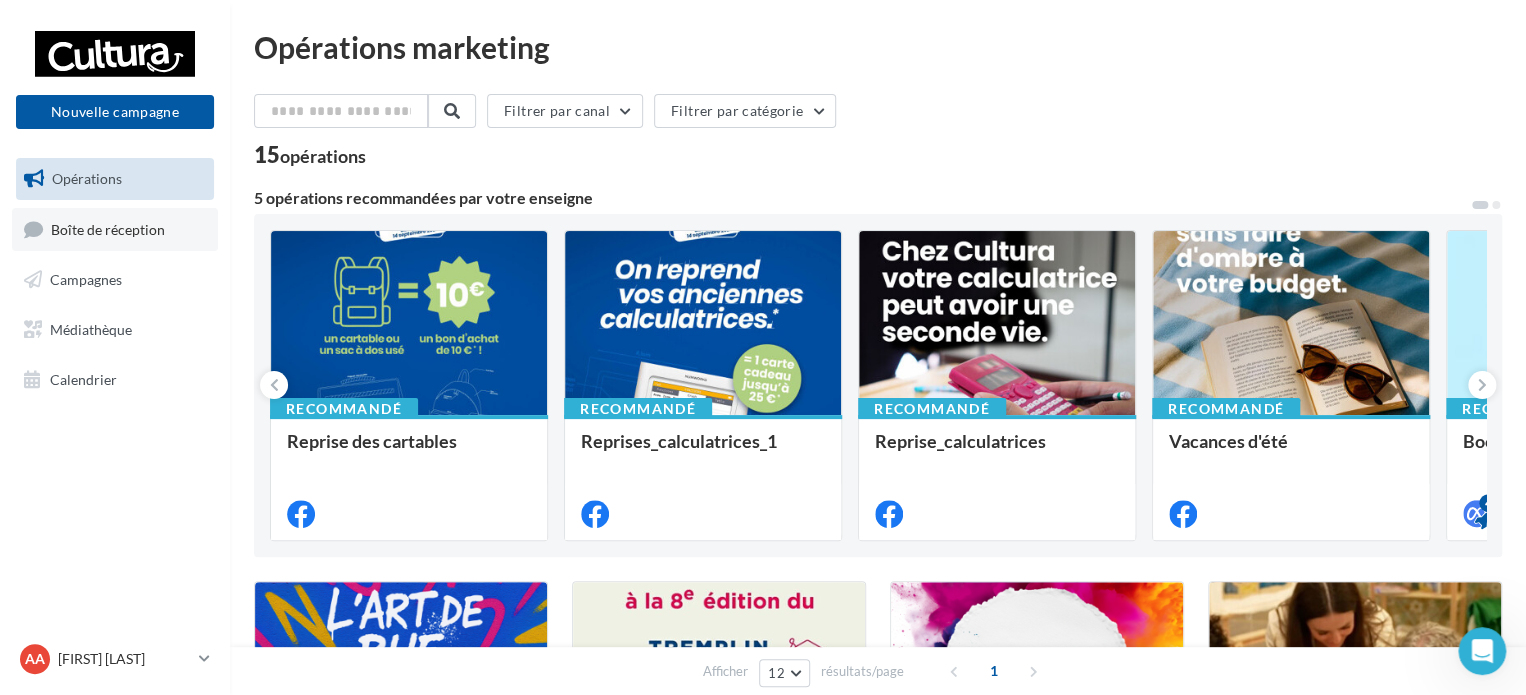 click on "Boîte de réception" at bounding box center (108, 228) 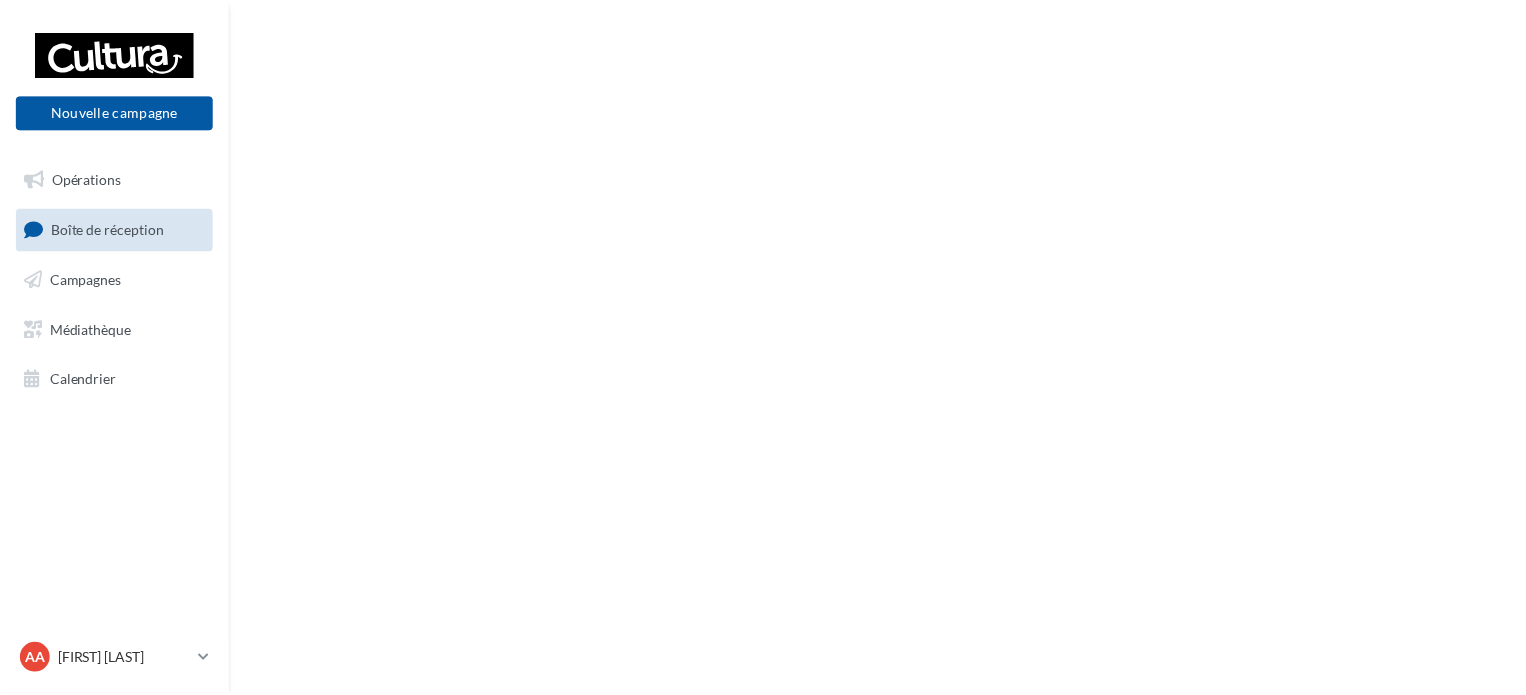 scroll, scrollTop: 0, scrollLeft: 0, axis: both 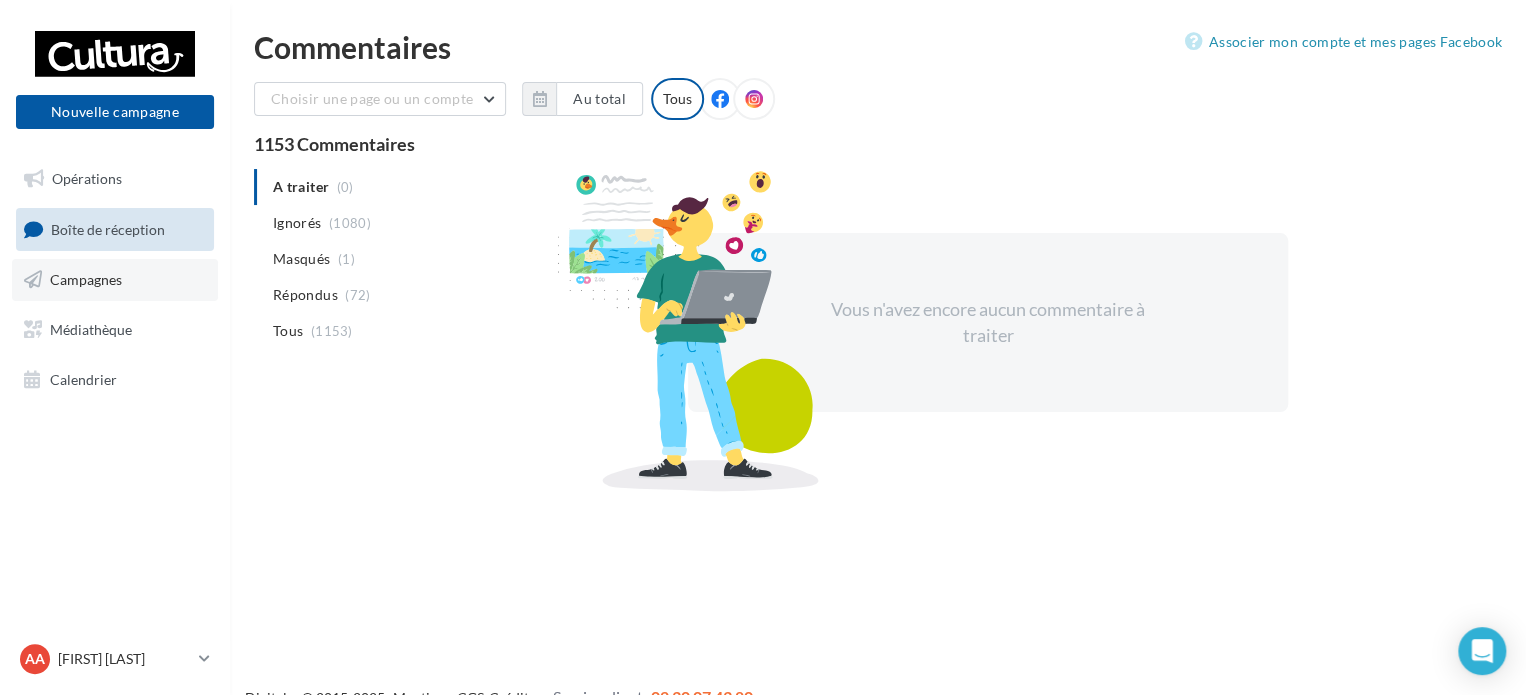 click on "Campagnes" at bounding box center [86, 279] 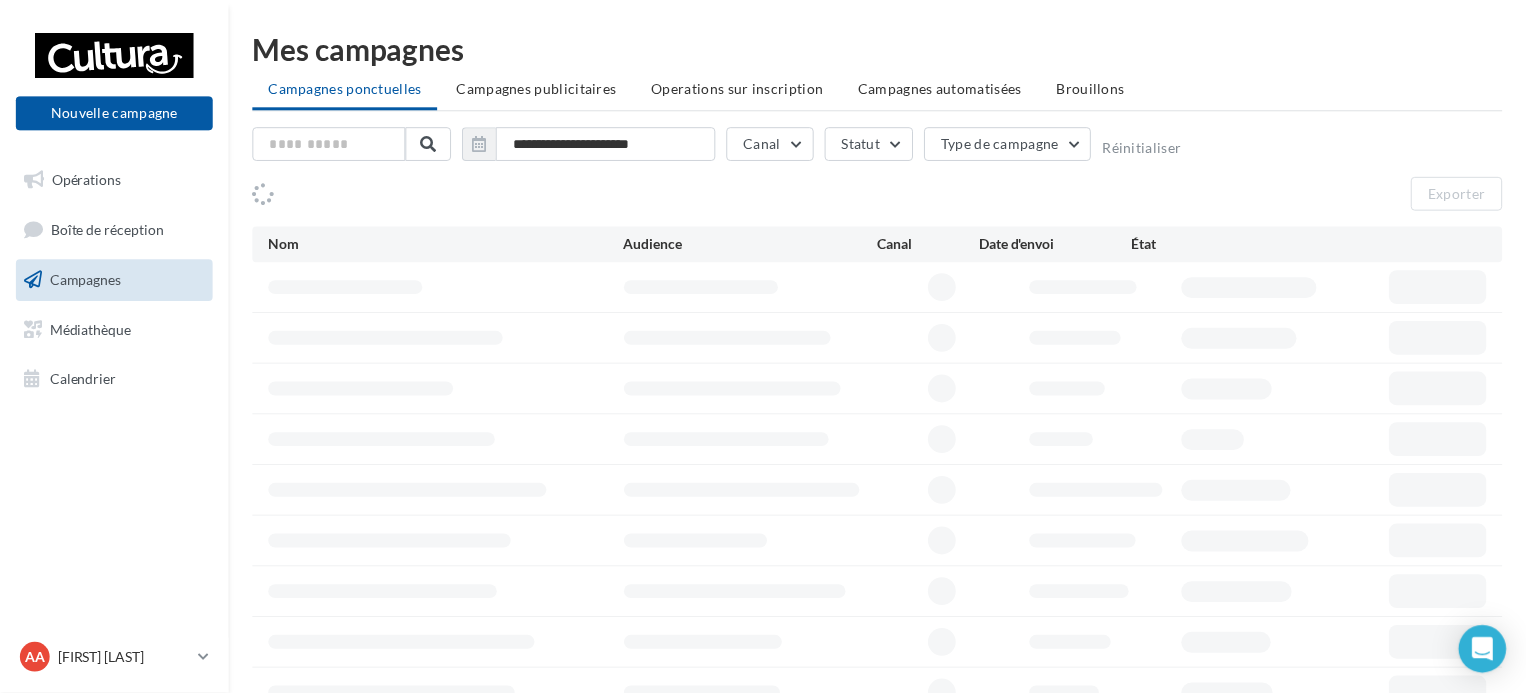 scroll, scrollTop: 0, scrollLeft: 0, axis: both 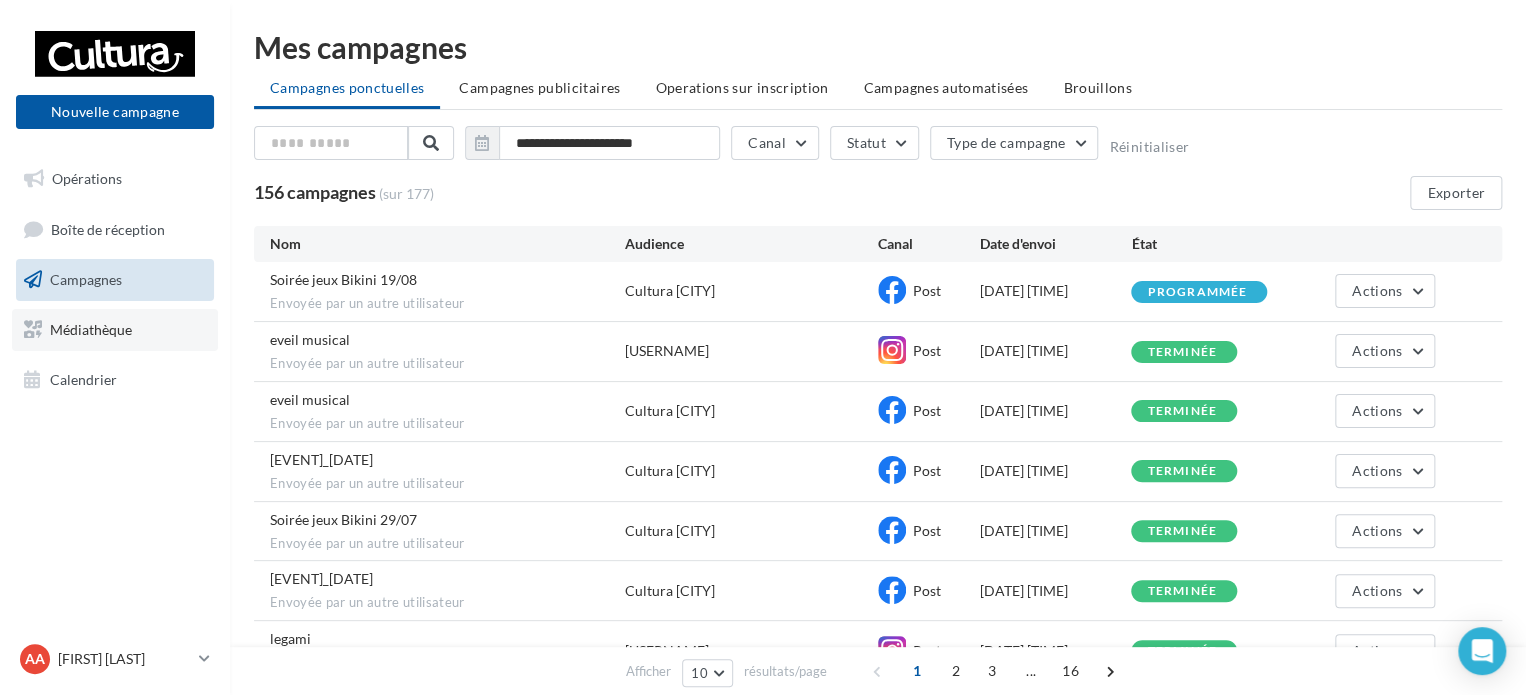 click on "Médiathèque" at bounding box center [91, 329] 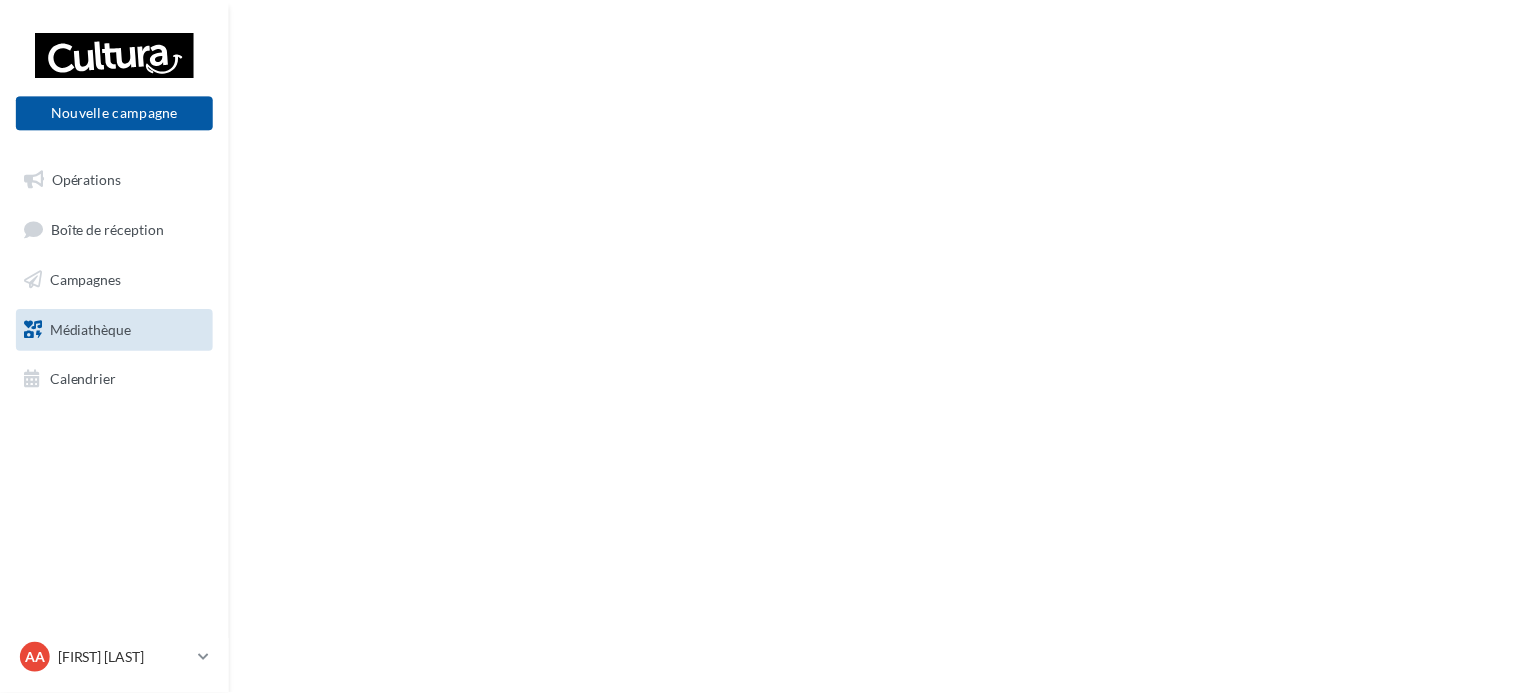 scroll, scrollTop: 0, scrollLeft: 0, axis: both 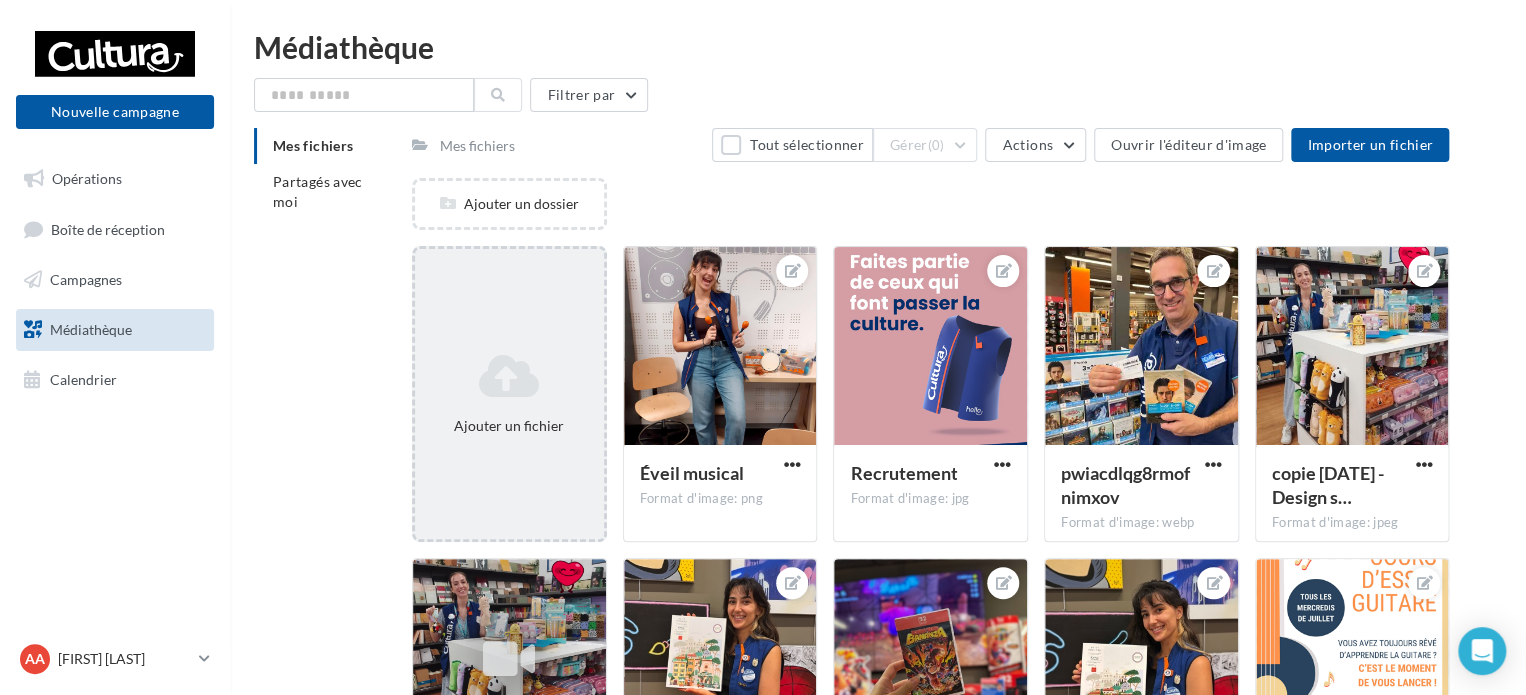 click at bounding box center [509, 376] 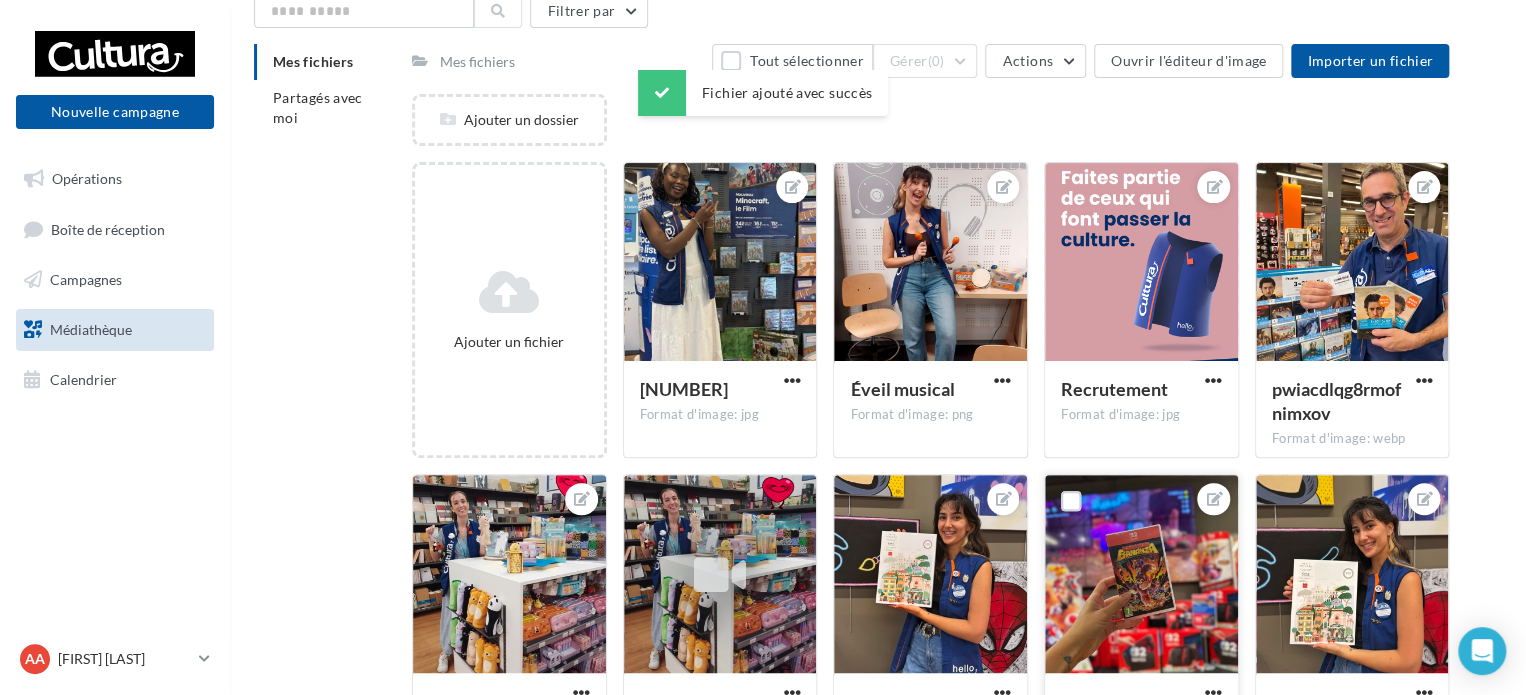 scroll, scrollTop: 0, scrollLeft: 0, axis: both 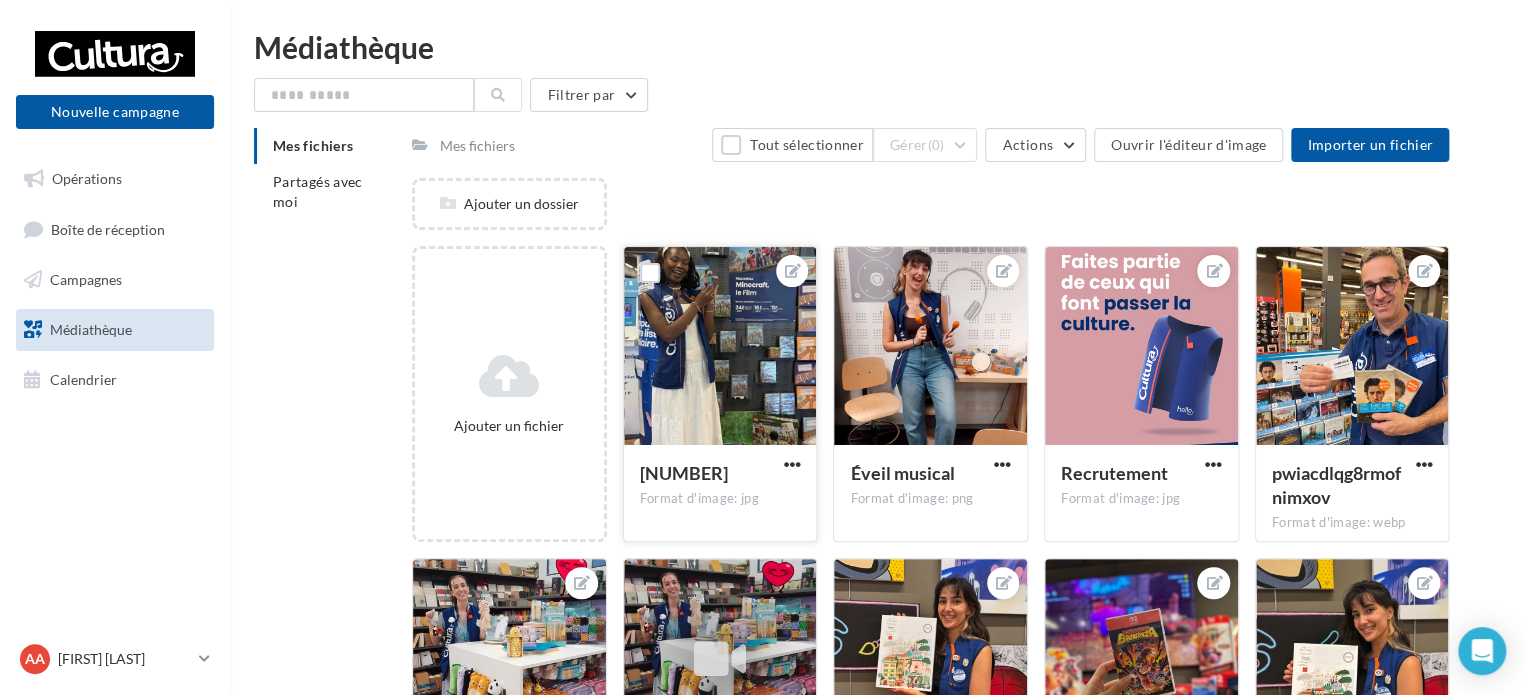 click at bounding box center [720, 347] 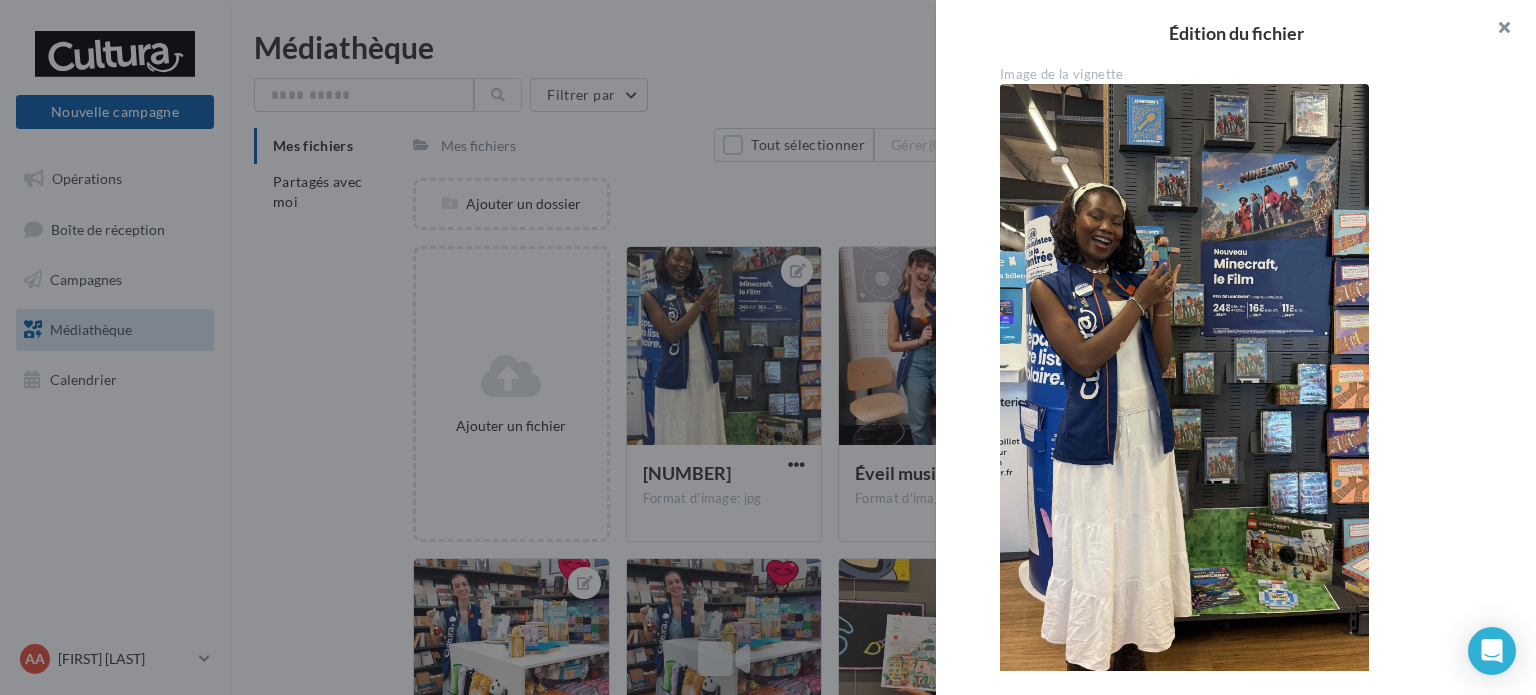 click at bounding box center (1496, 30) 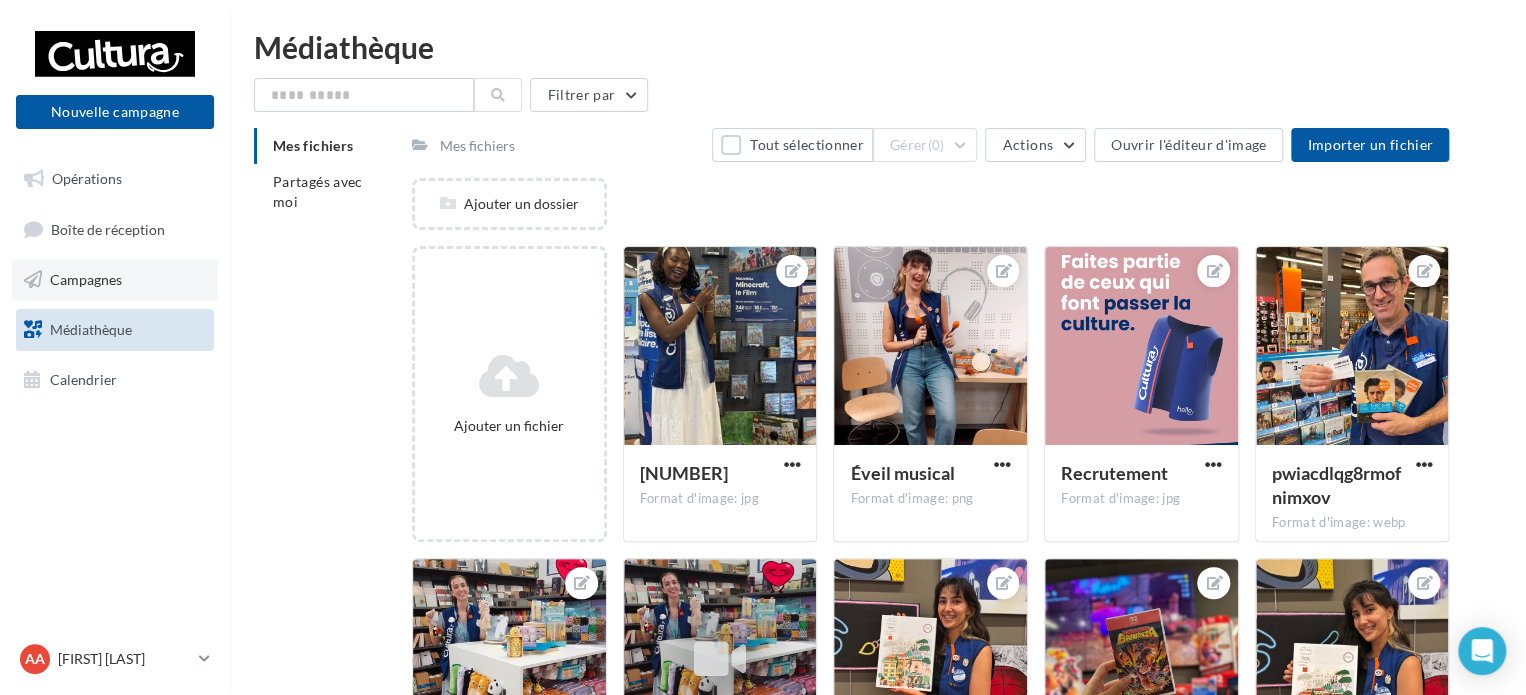 click on "Campagnes" at bounding box center (115, 280) 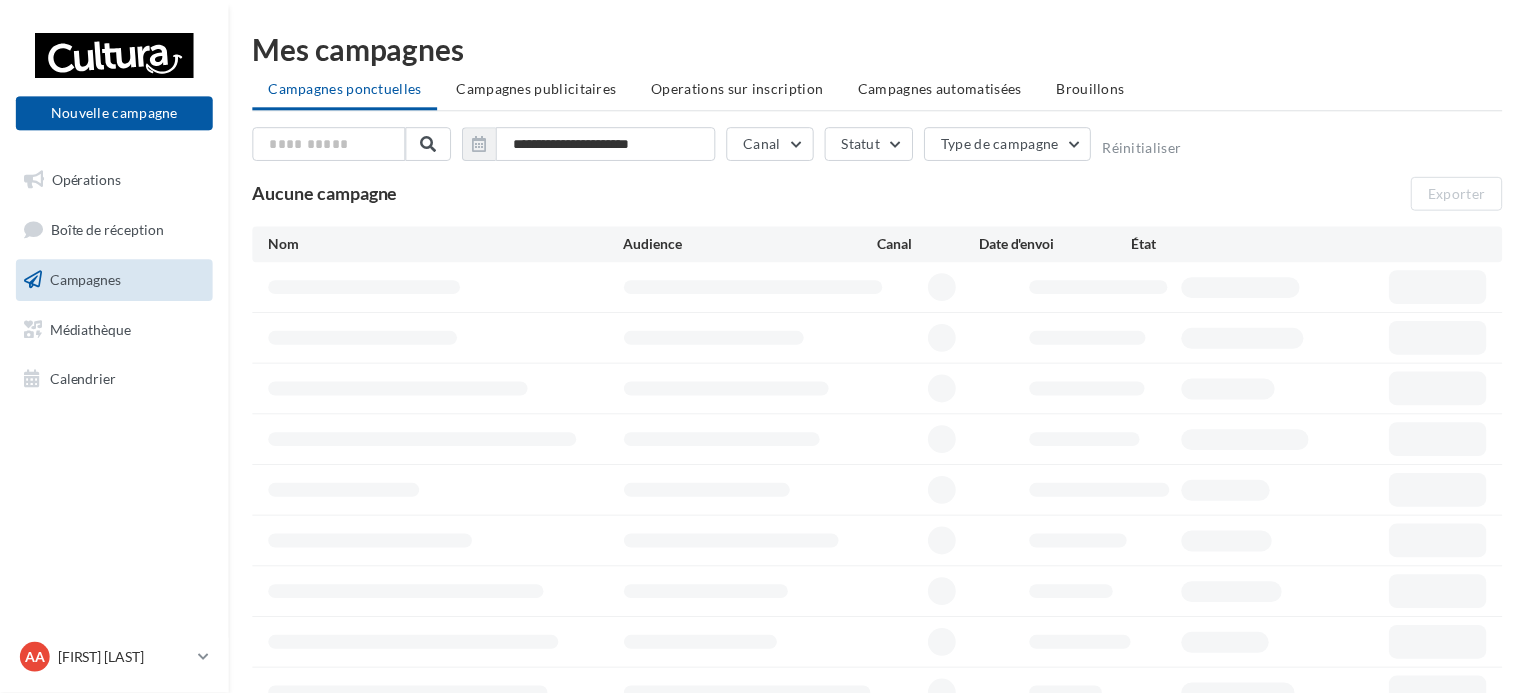 scroll, scrollTop: 0, scrollLeft: 0, axis: both 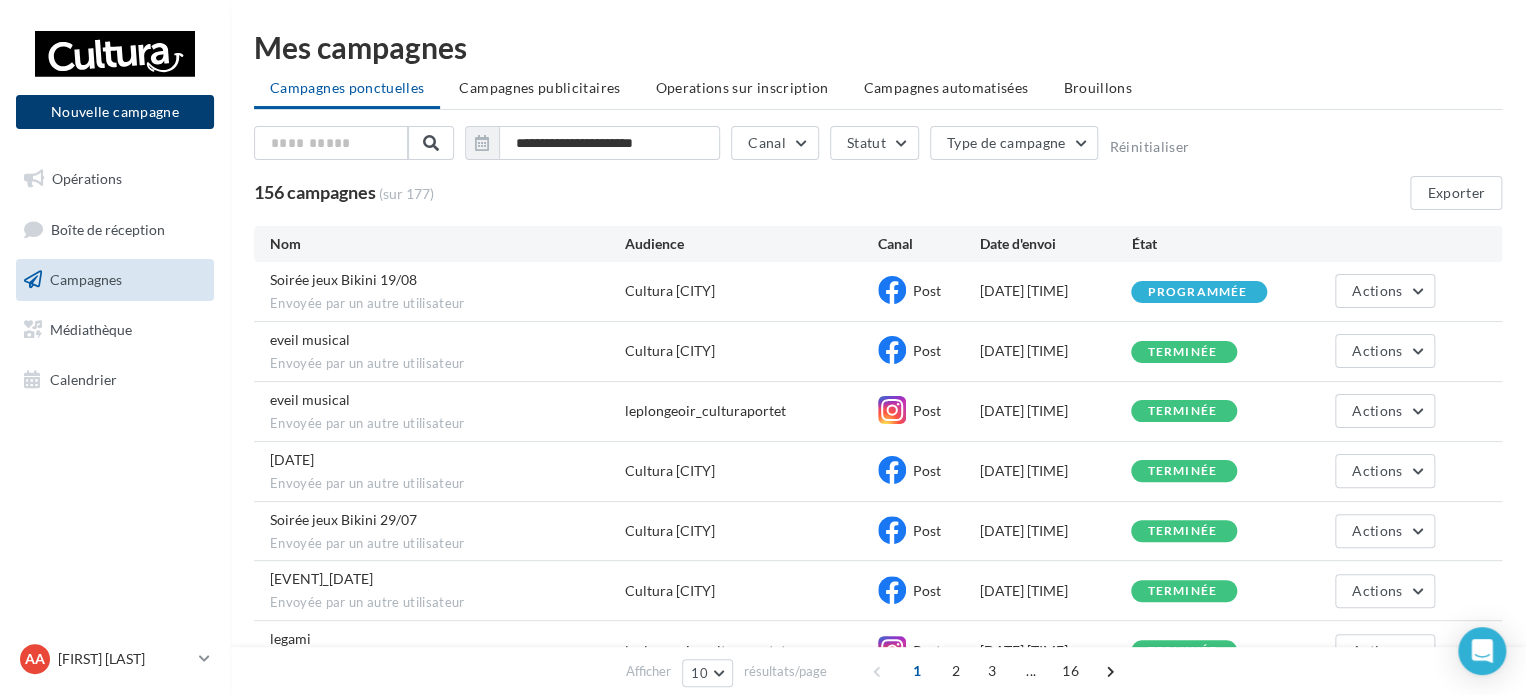 click on "Nouvelle campagne" at bounding box center [115, 112] 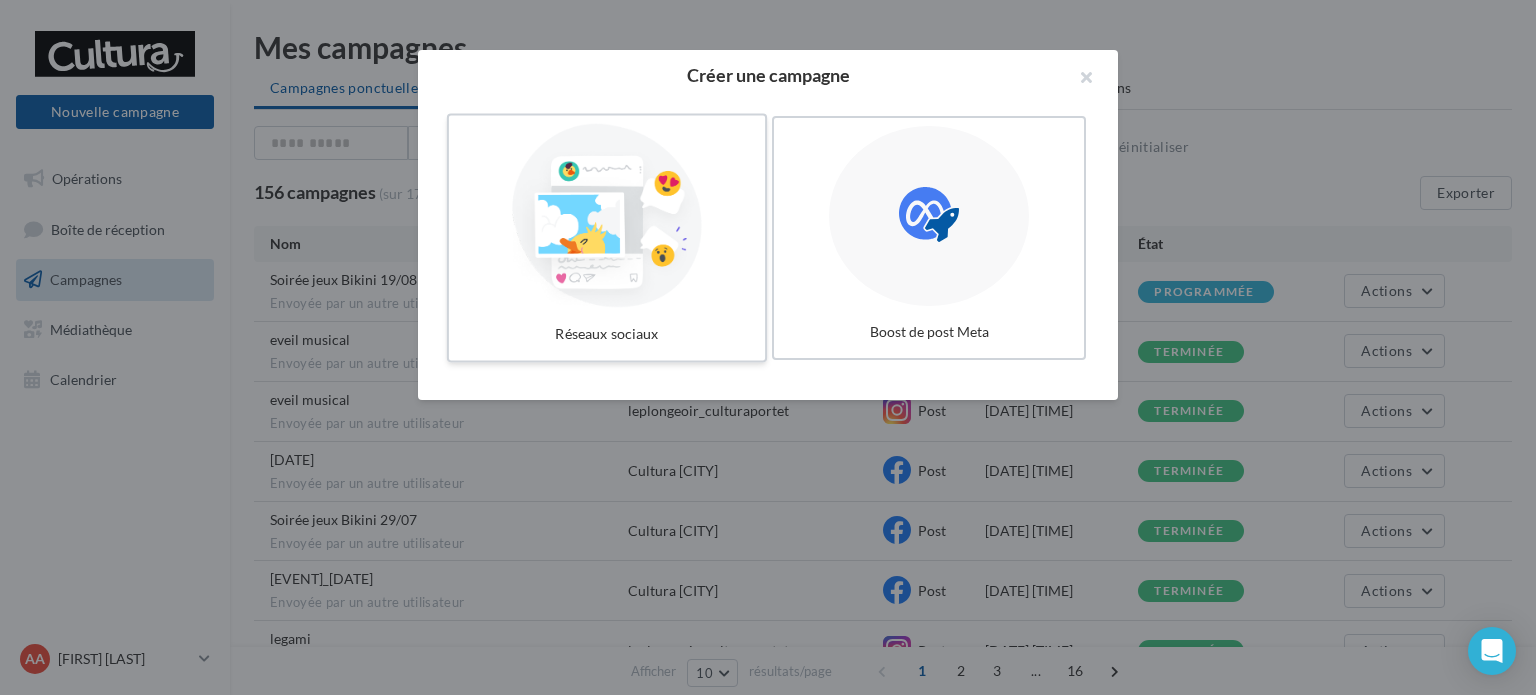 click on "Réseaux sociaux" at bounding box center [607, 334] 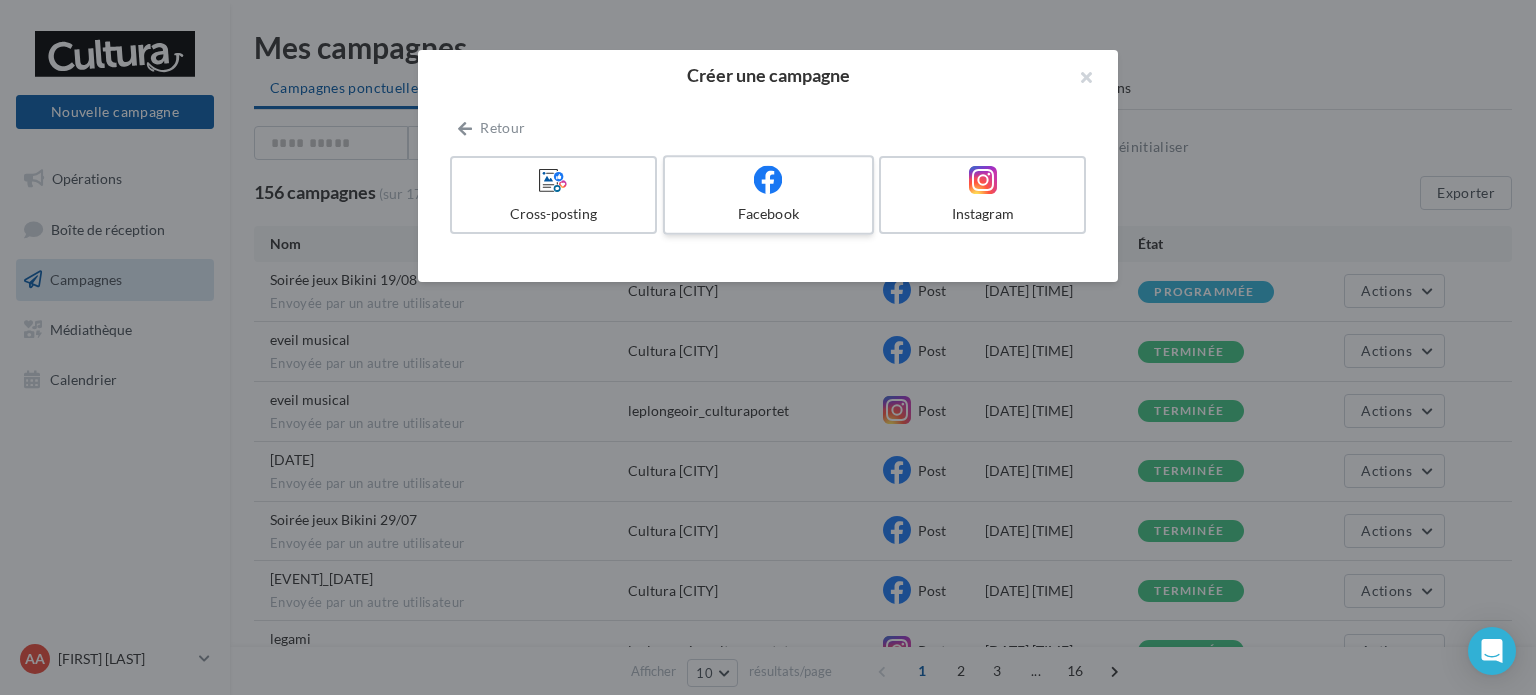 click at bounding box center (768, 180) 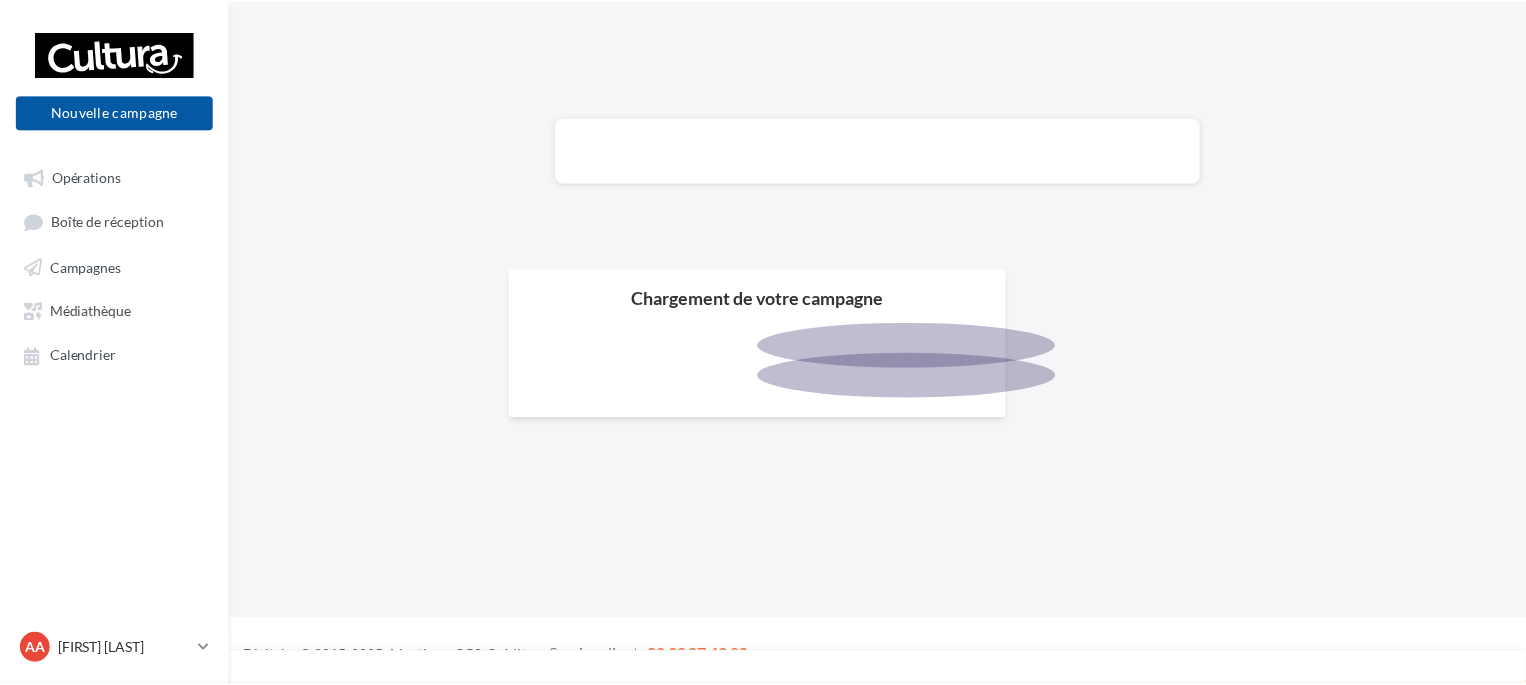 scroll, scrollTop: 0, scrollLeft: 0, axis: both 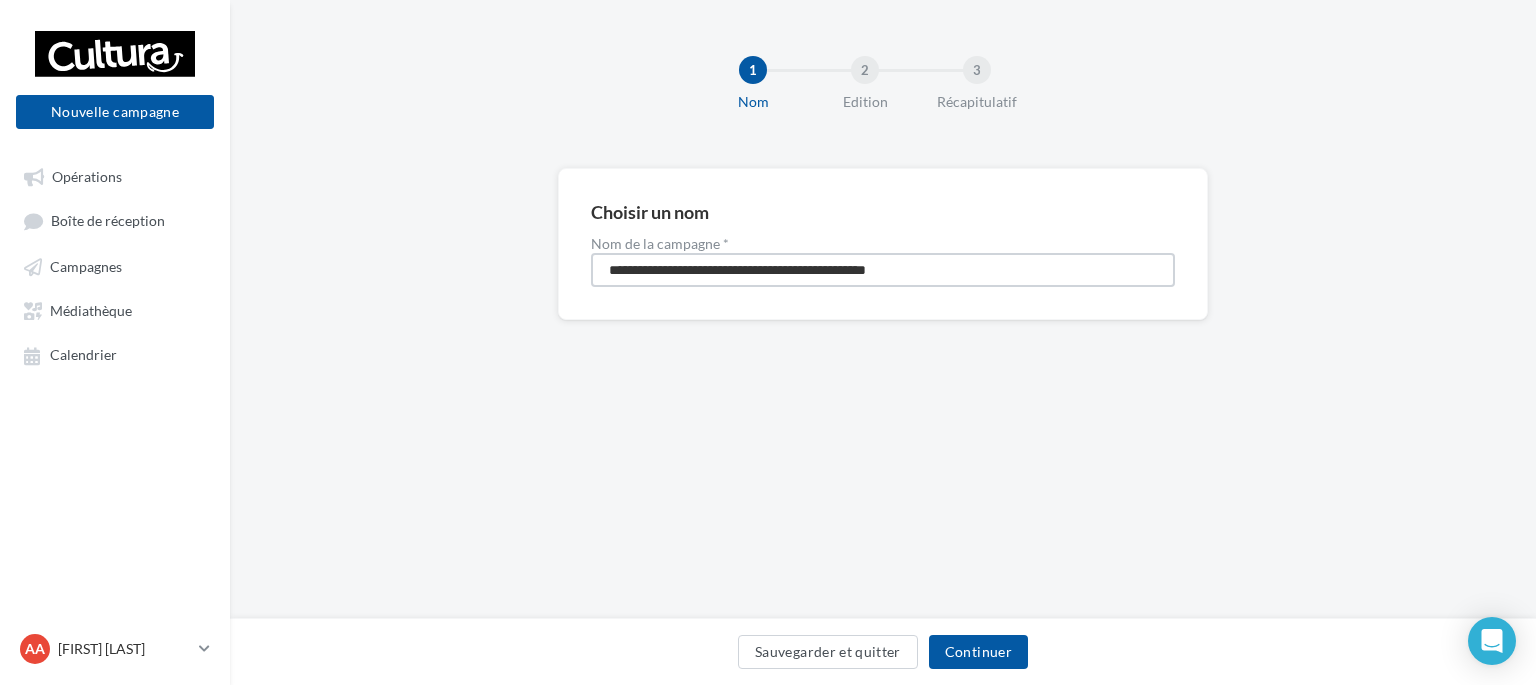 drag, startPoint x: 988, startPoint y: 274, endPoint x: 339, endPoint y: 399, distance: 660.92816 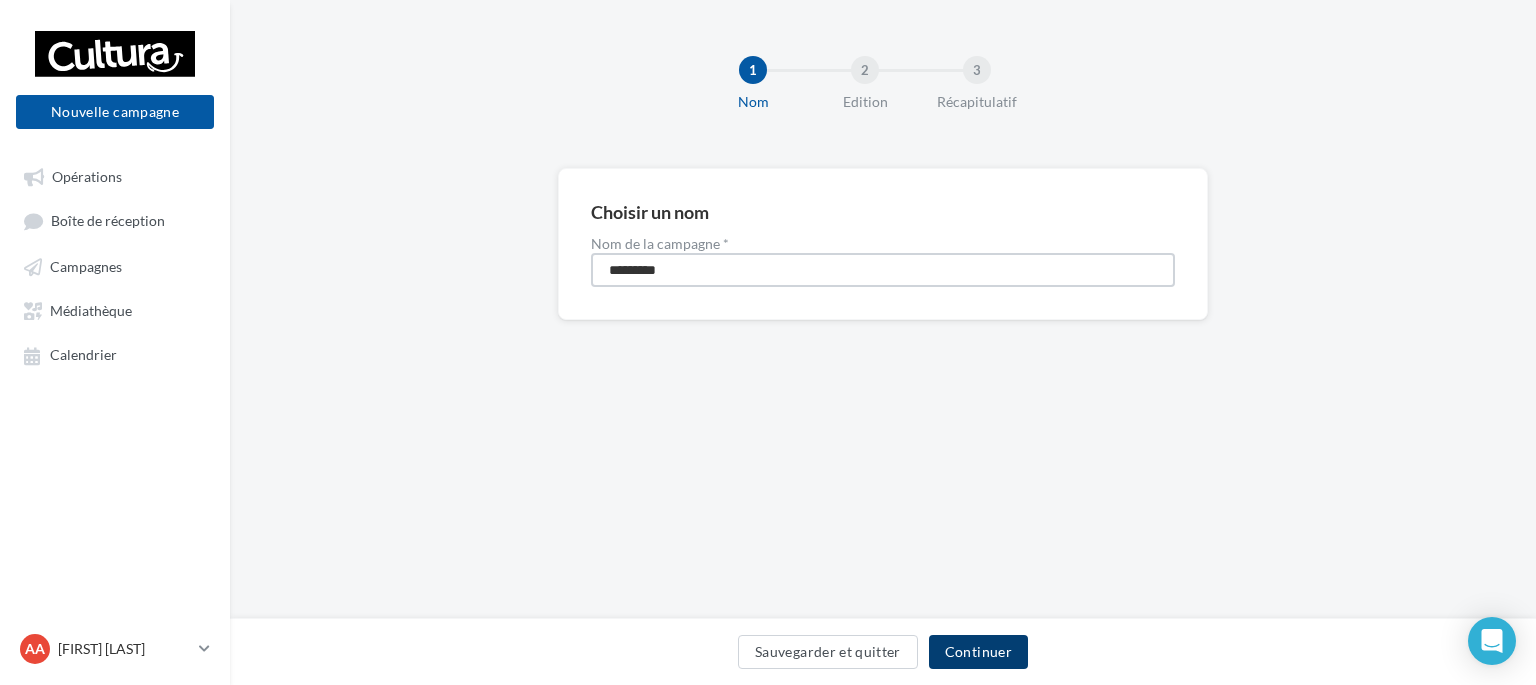 type on "*********" 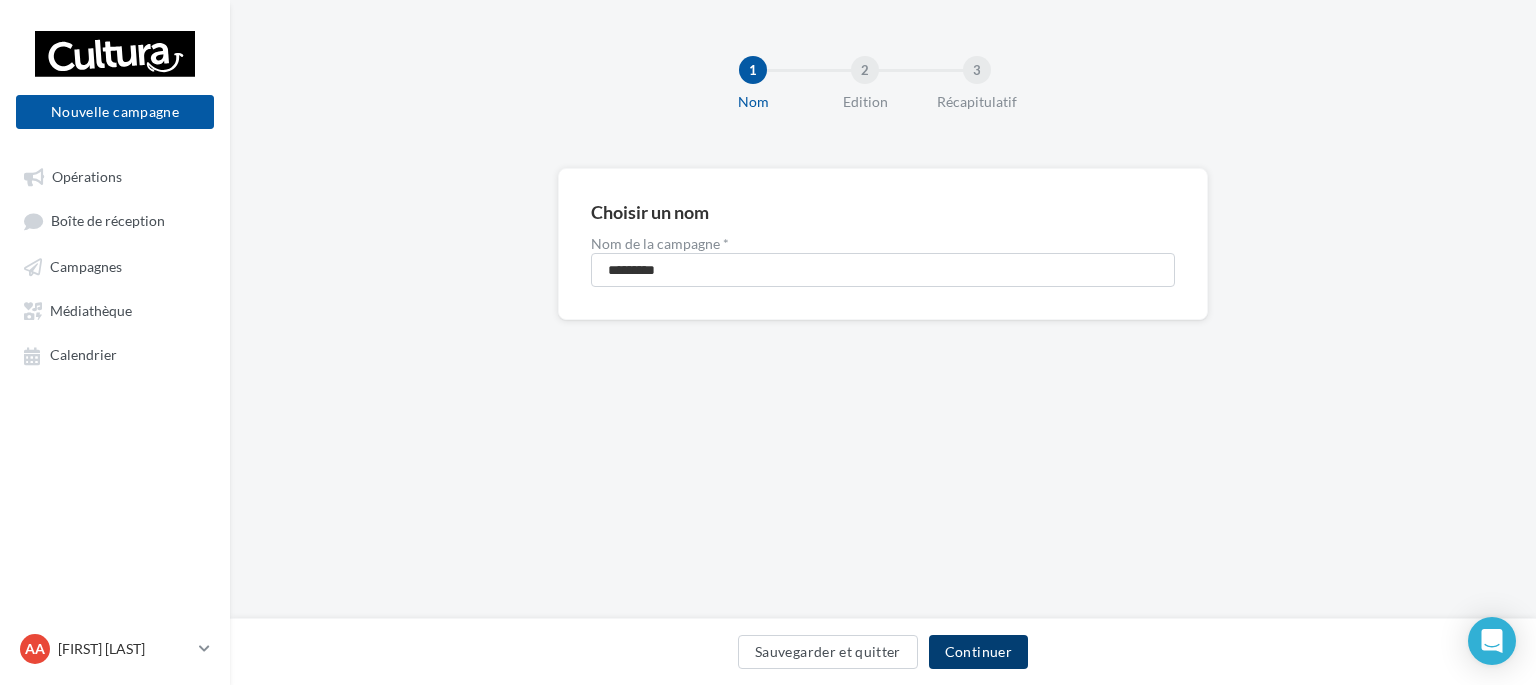 click on "Continuer" at bounding box center (978, 652) 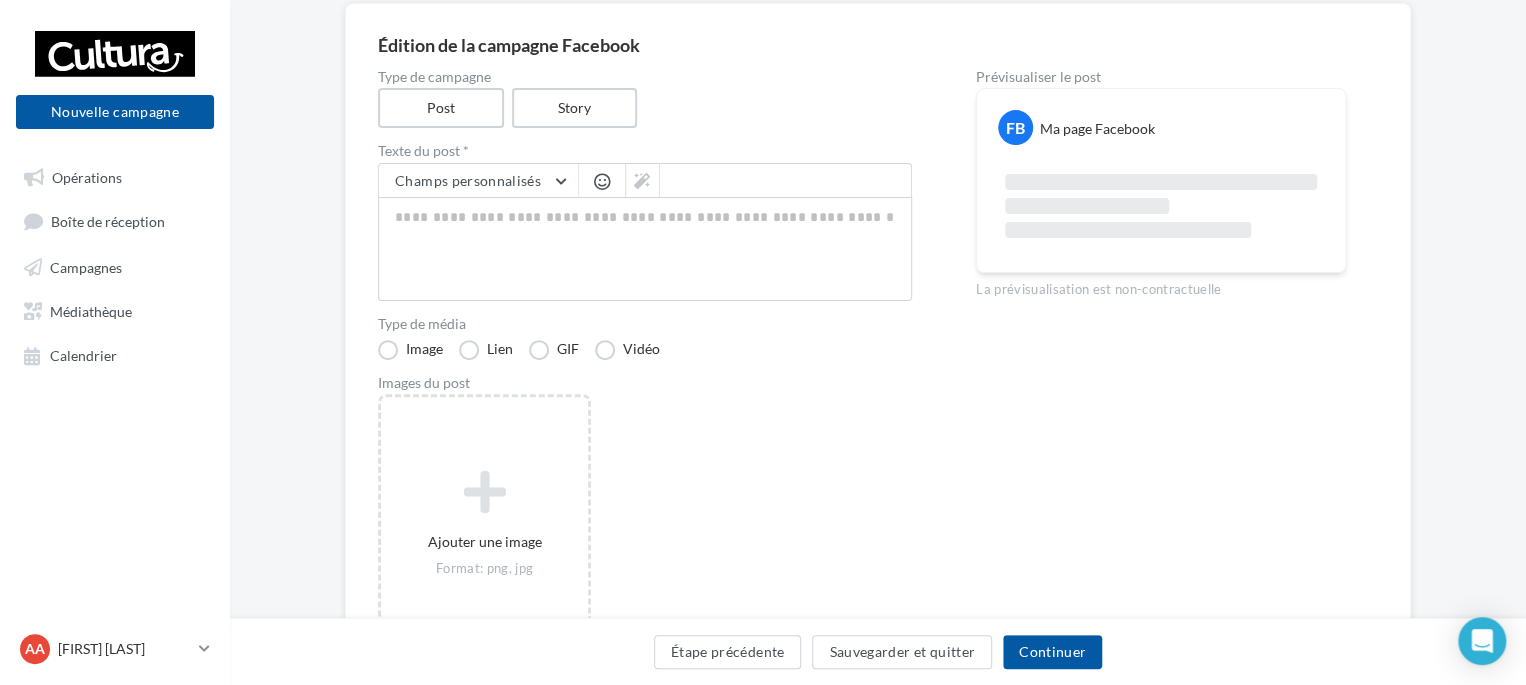 scroll, scrollTop: 200, scrollLeft: 0, axis: vertical 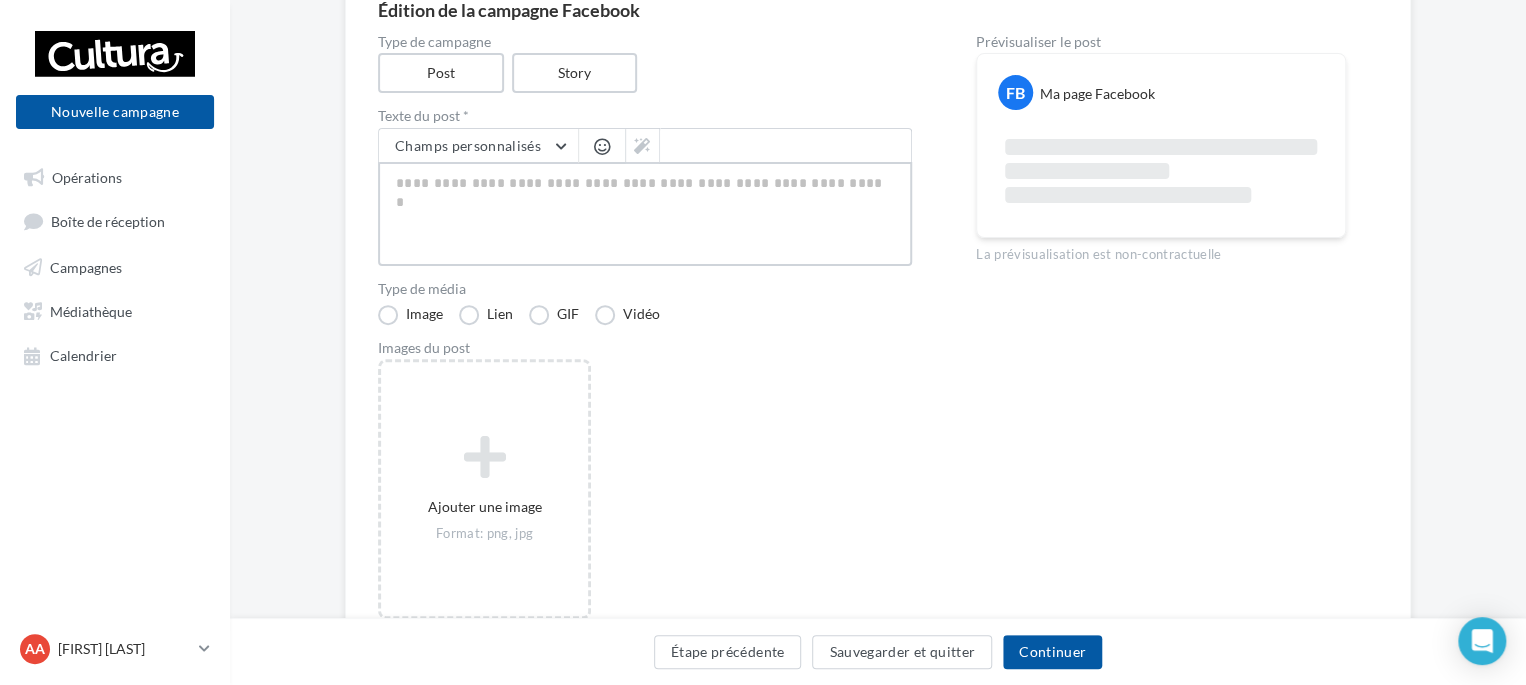 click at bounding box center (645, 214) 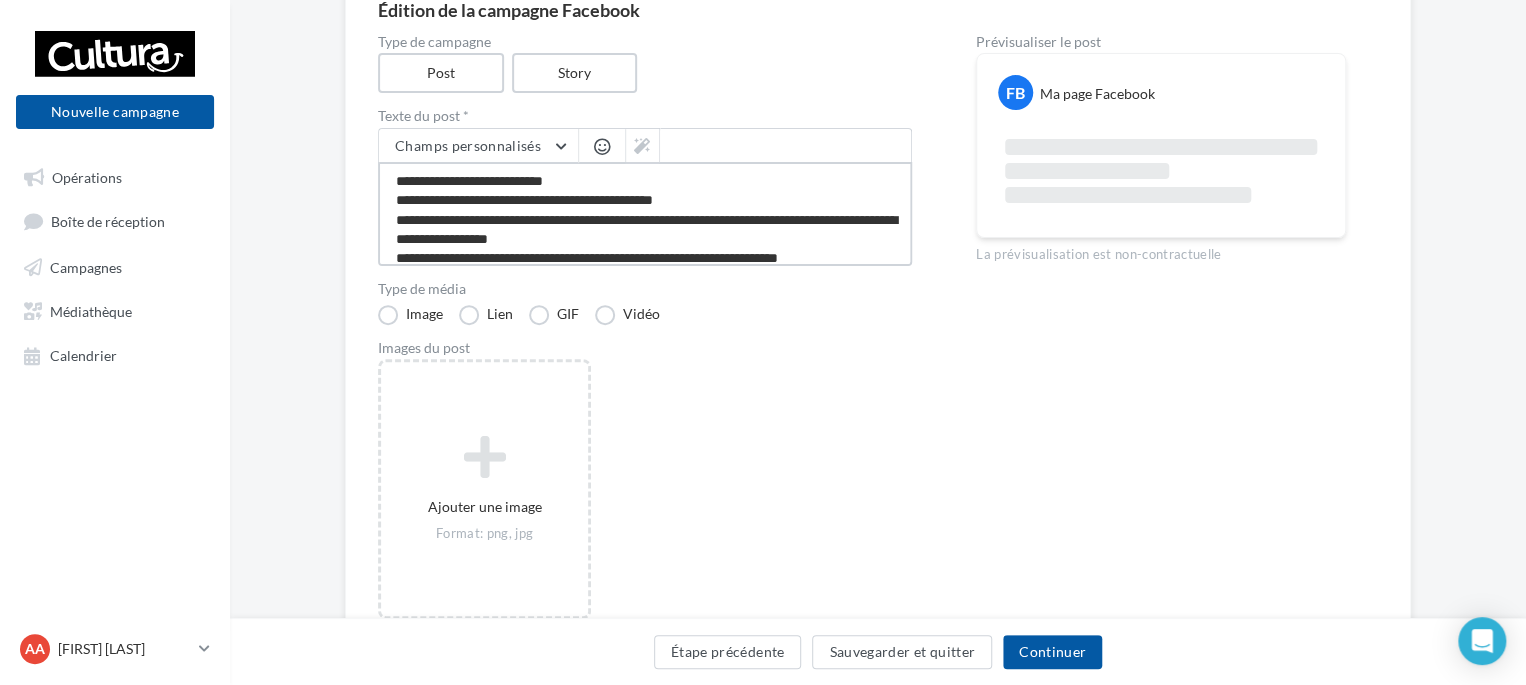 scroll, scrollTop: 48, scrollLeft: 0, axis: vertical 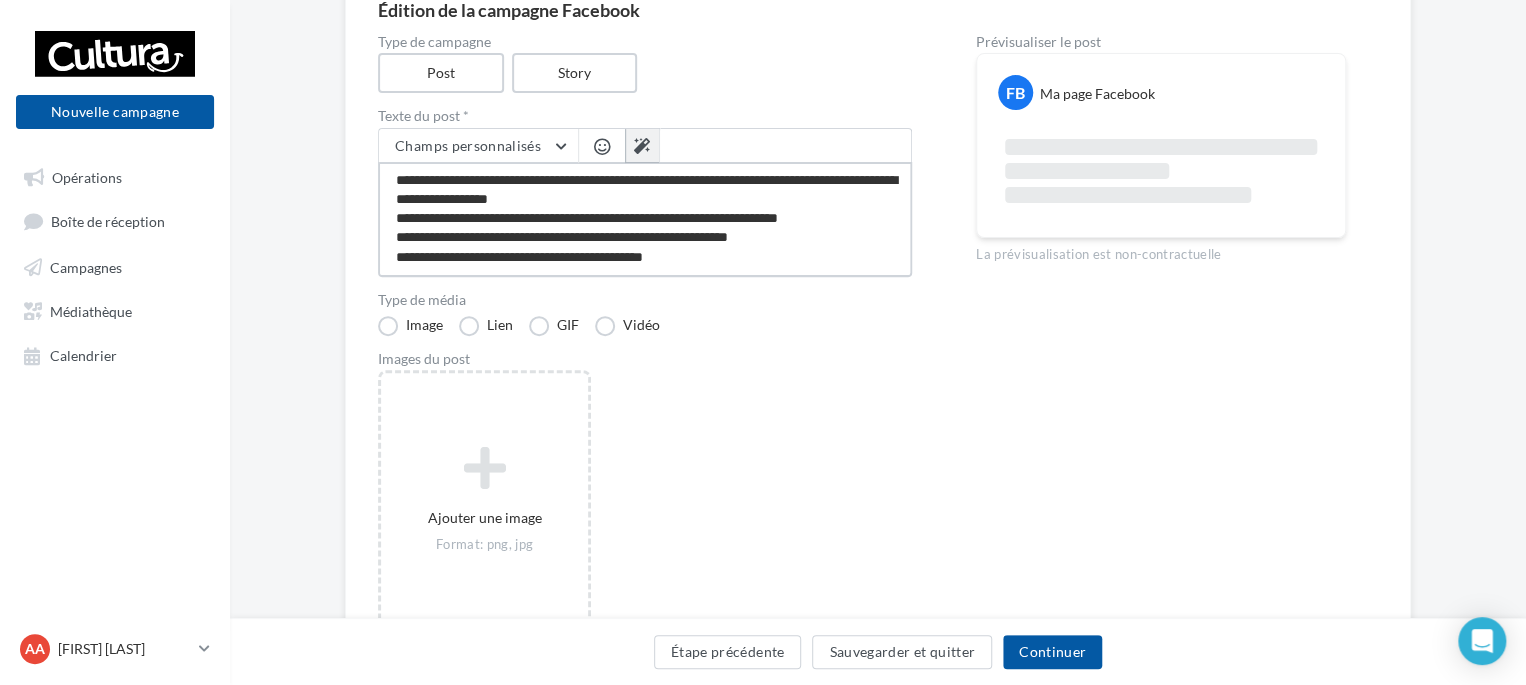type on "**********" 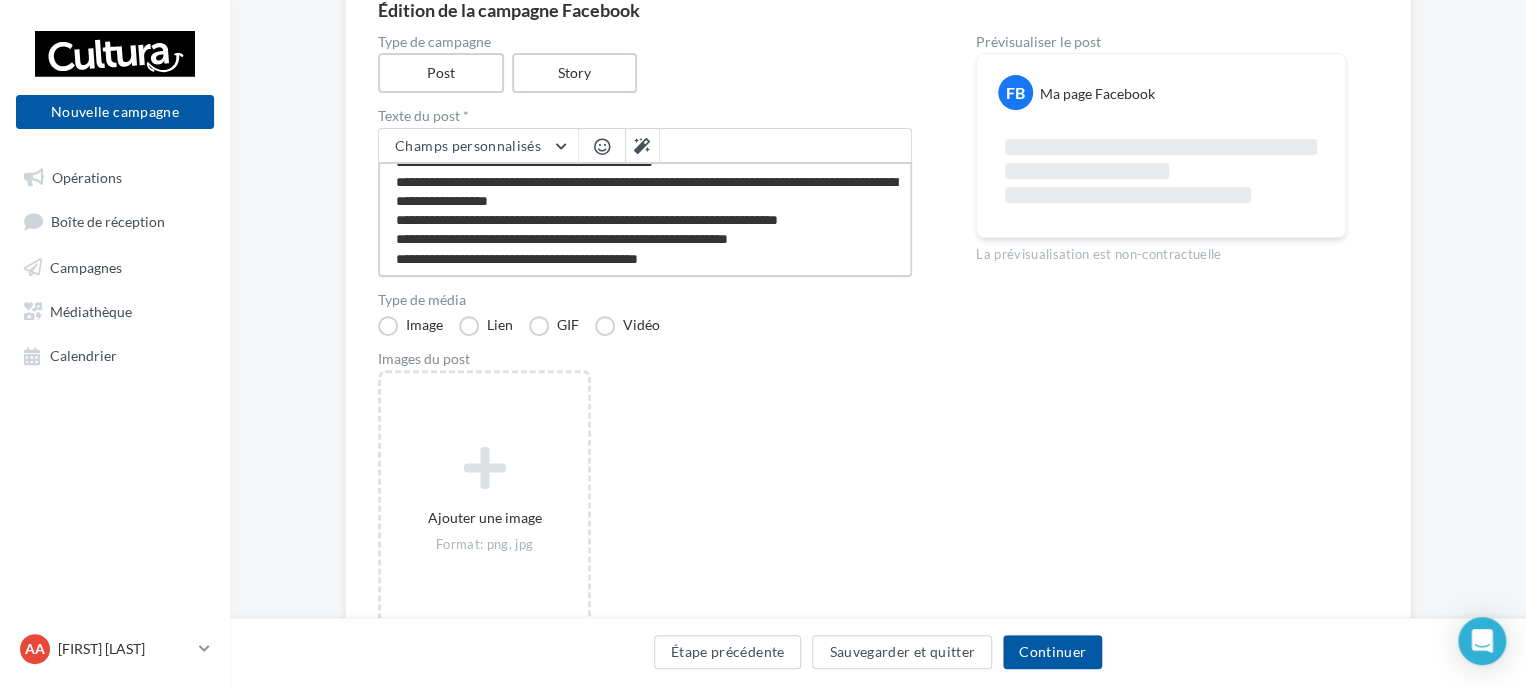 scroll, scrollTop: 0, scrollLeft: 0, axis: both 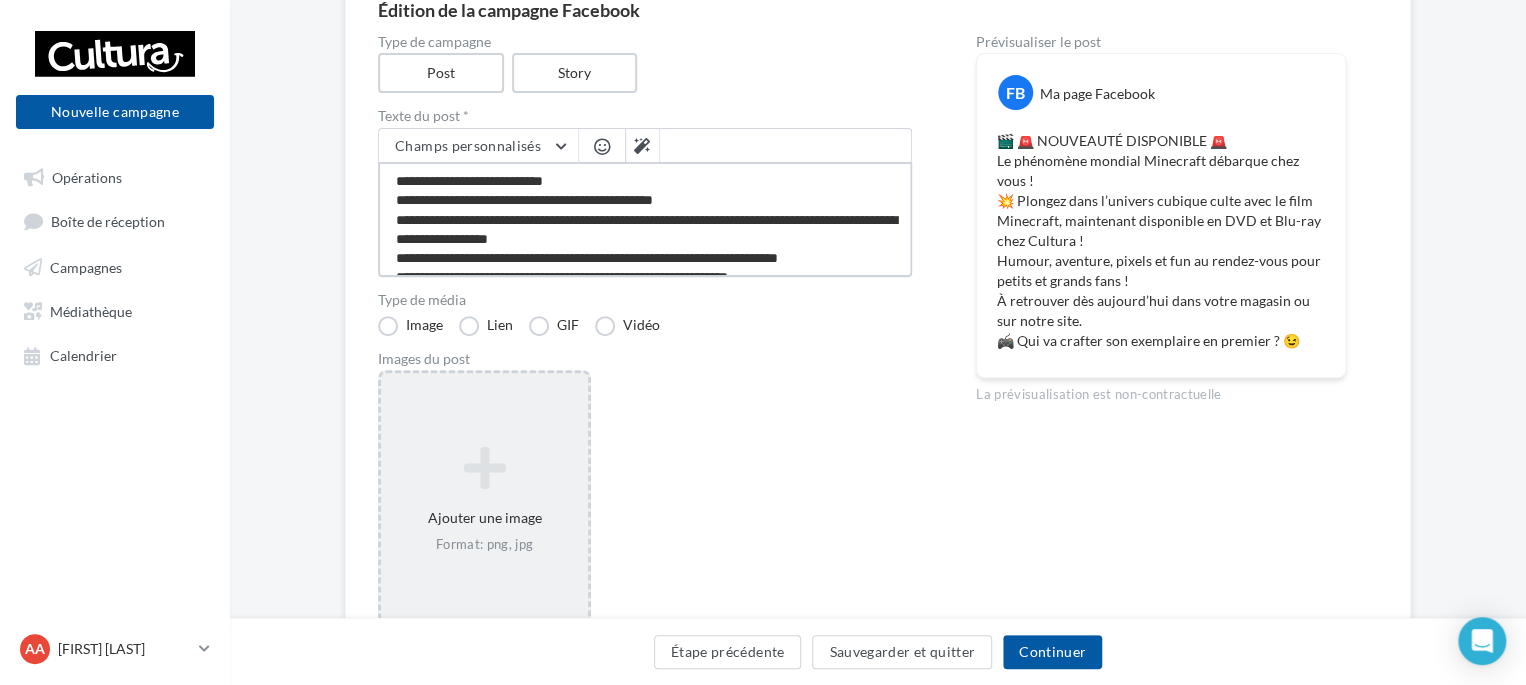 type on "**********" 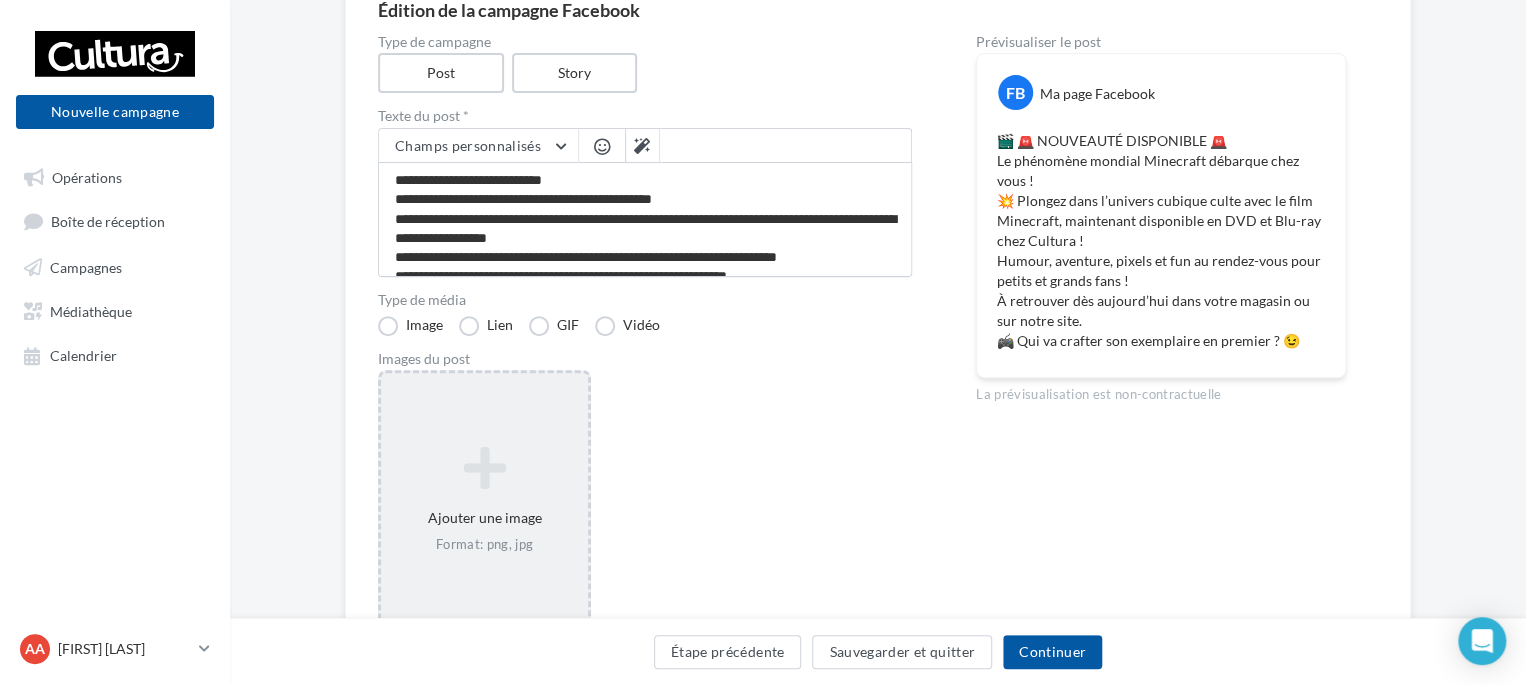 click at bounding box center [484, 468] 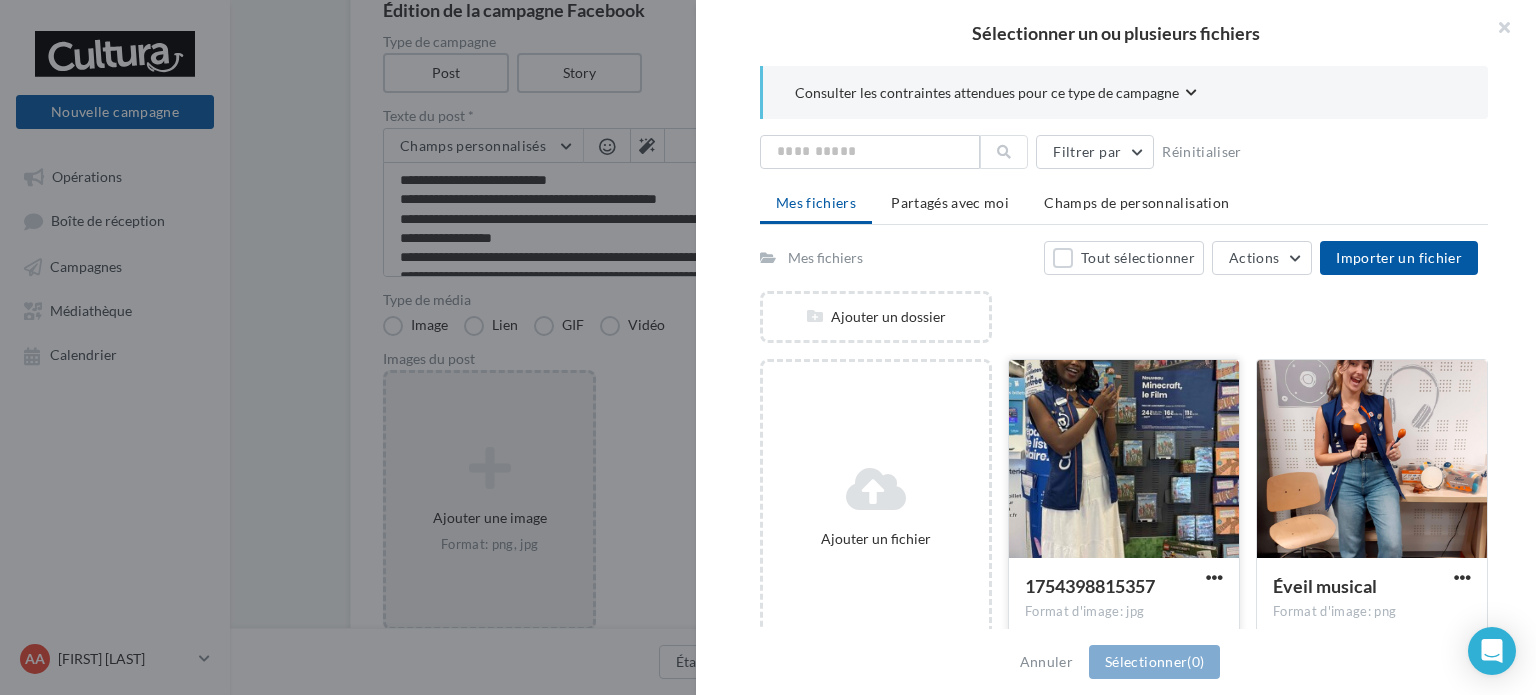 click at bounding box center (1124, 460) 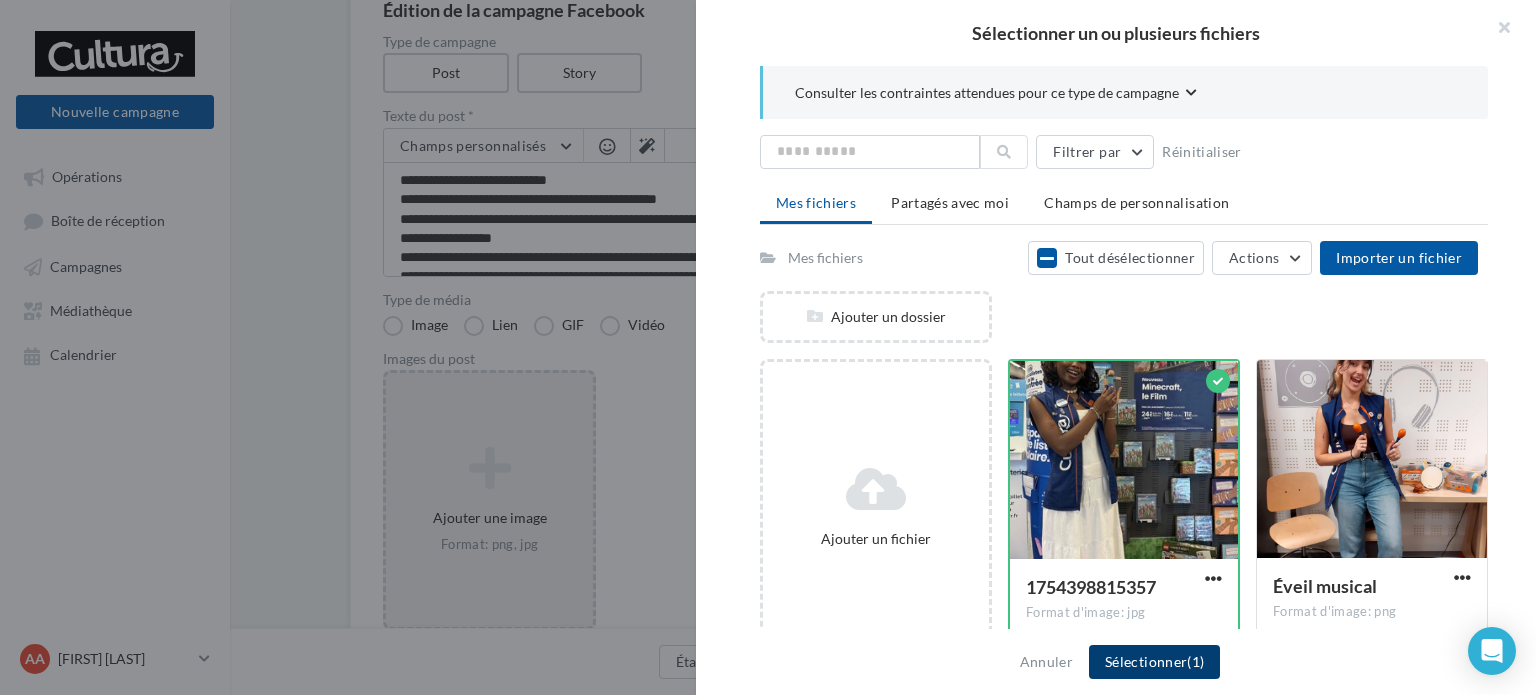 click on "Sélectionner   (1)" at bounding box center [1154, 662] 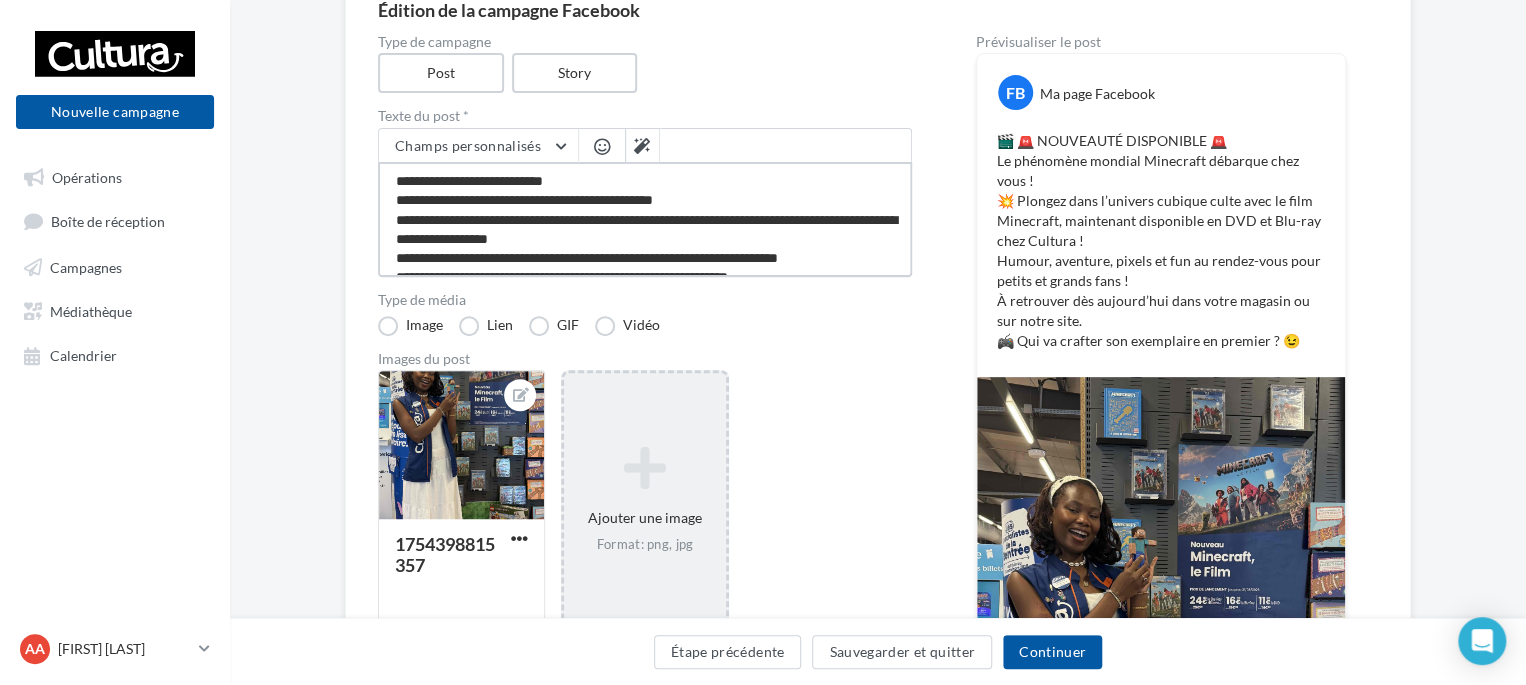 click on "**********" at bounding box center [645, 219] 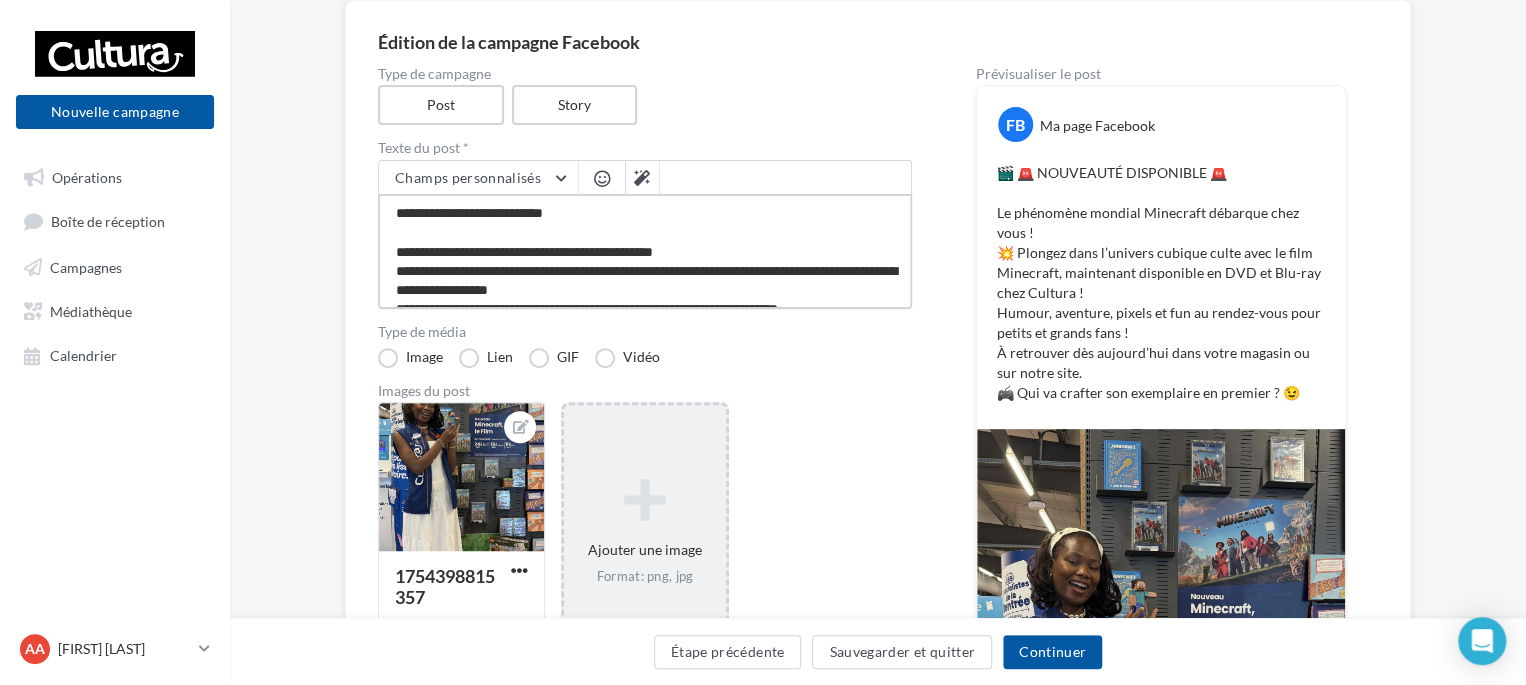 scroll, scrollTop: 200, scrollLeft: 0, axis: vertical 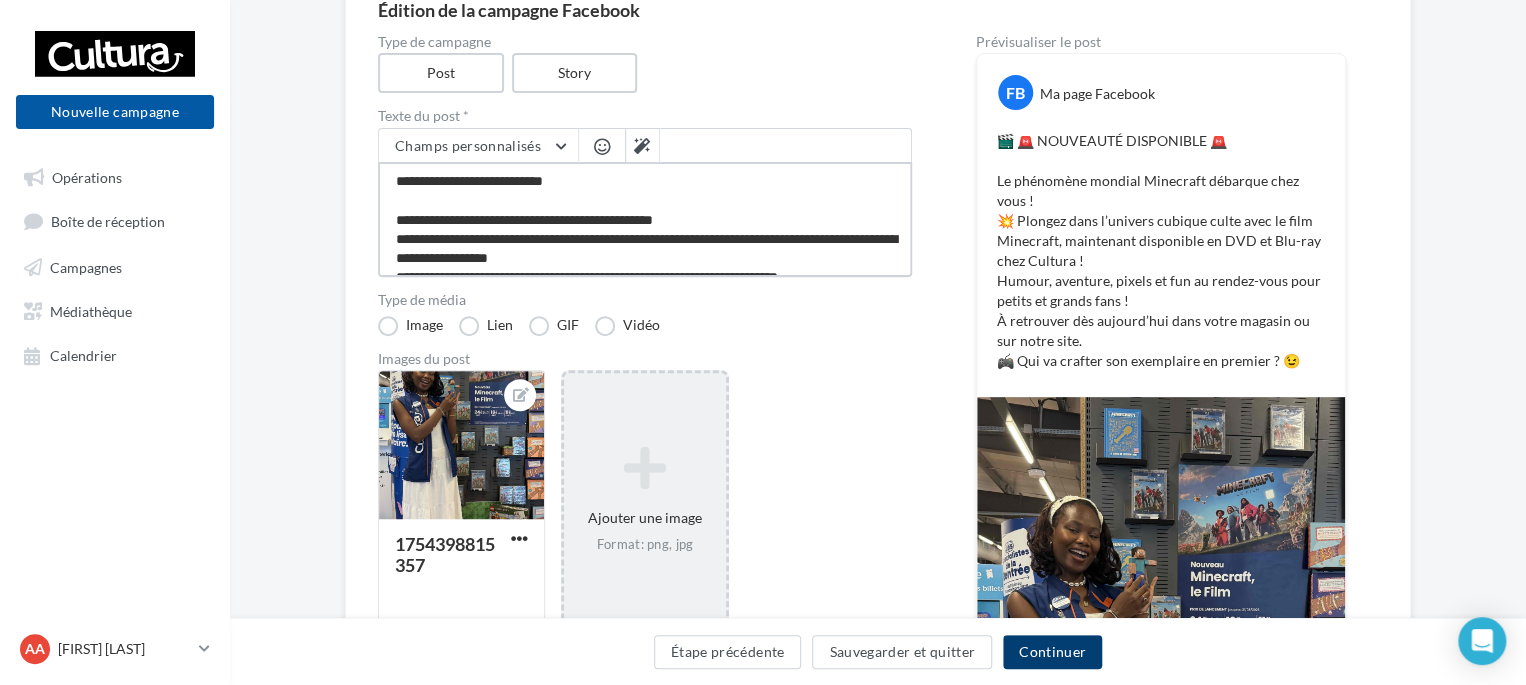 type on "**********" 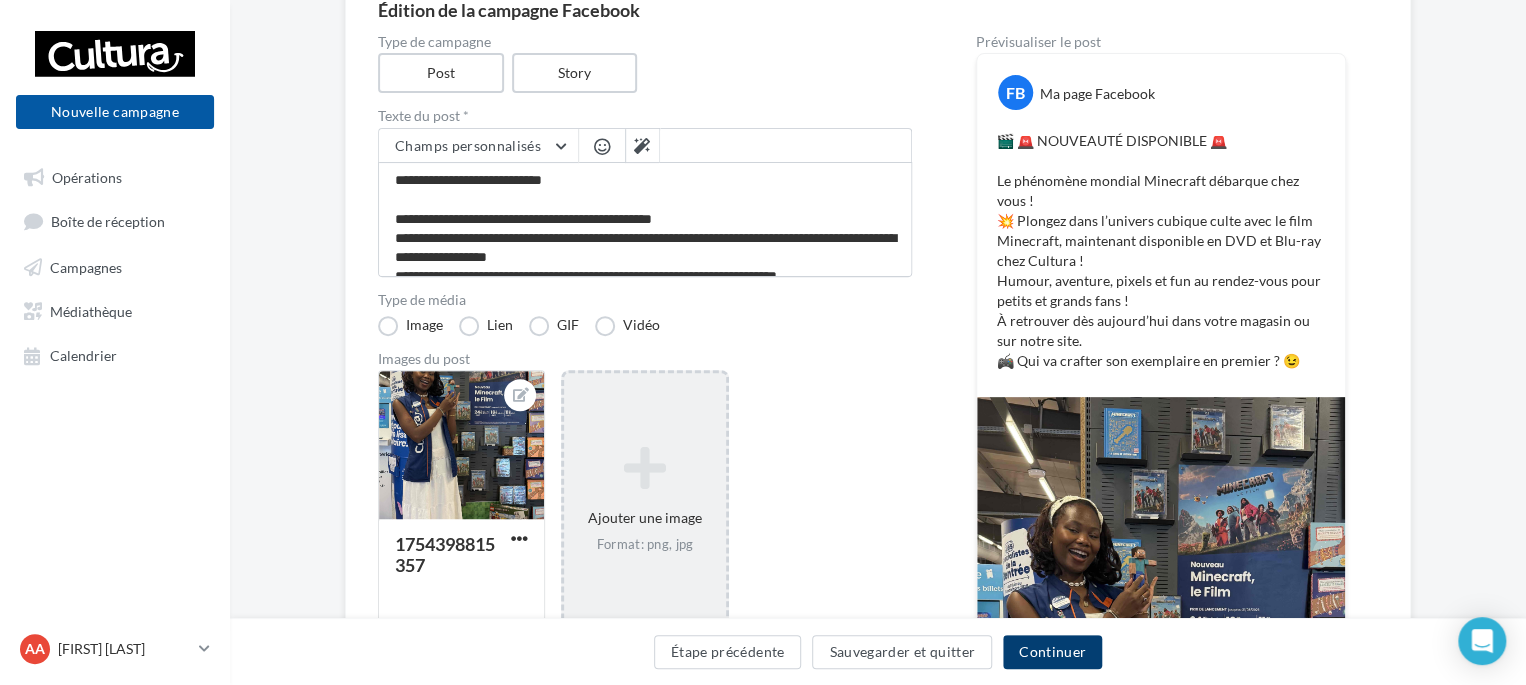 click on "Continuer" at bounding box center (1052, 652) 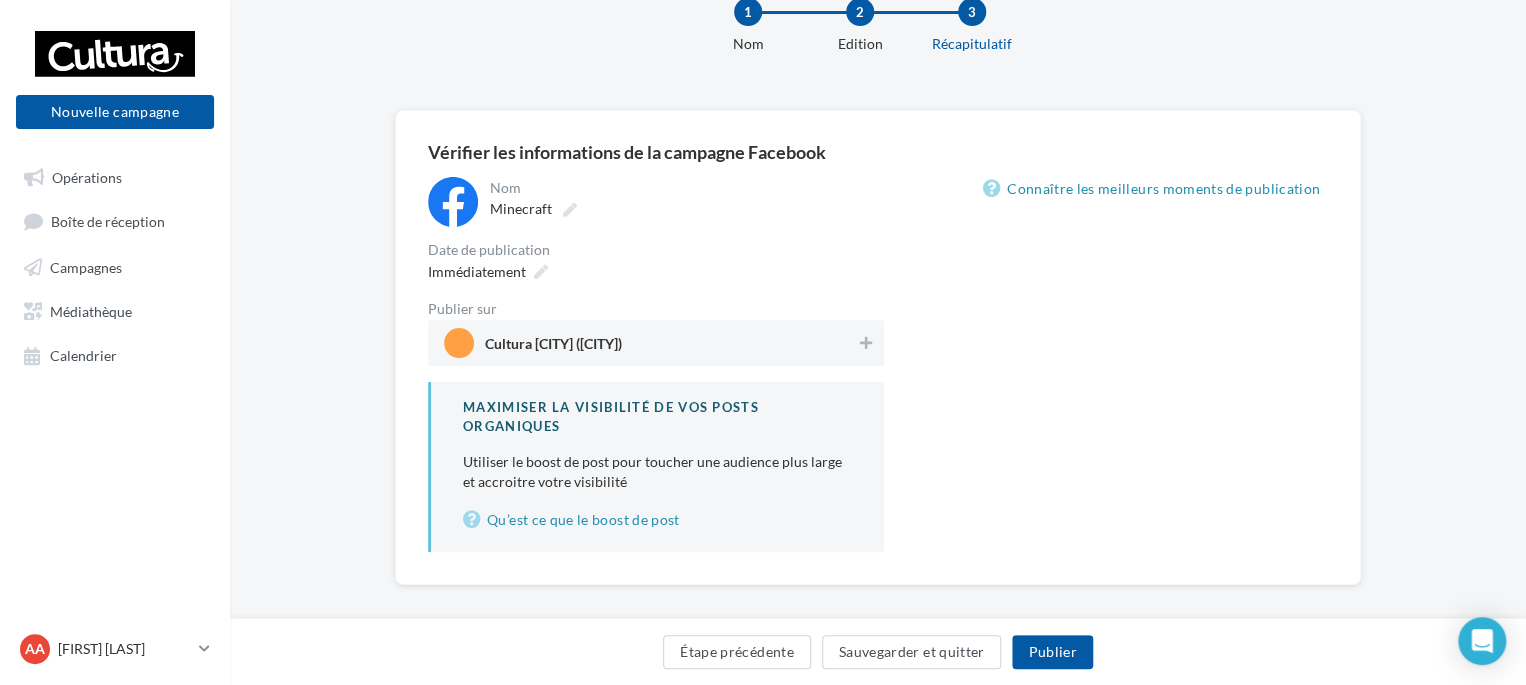 scroll, scrollTop: 75, scrollLeft: 0, axis: vertical 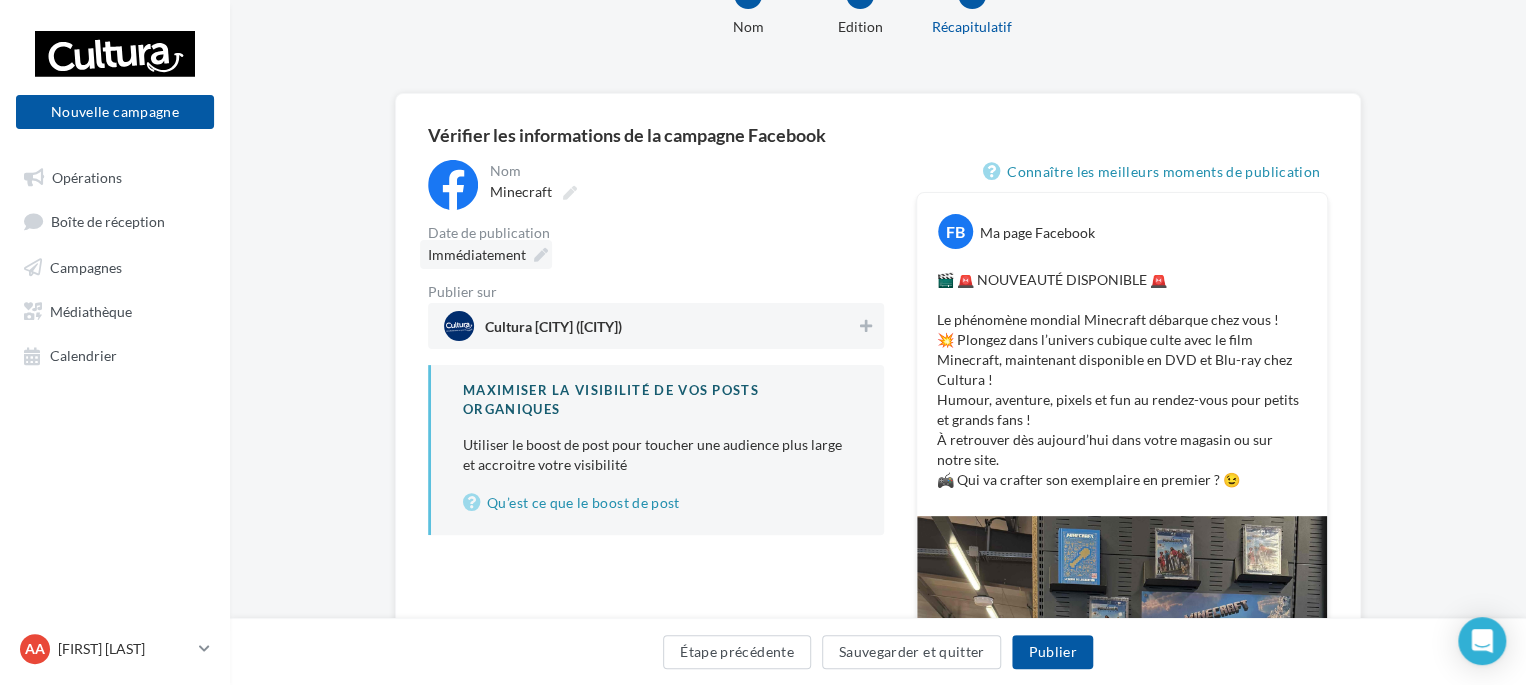 click at bounding box center [541, 255] 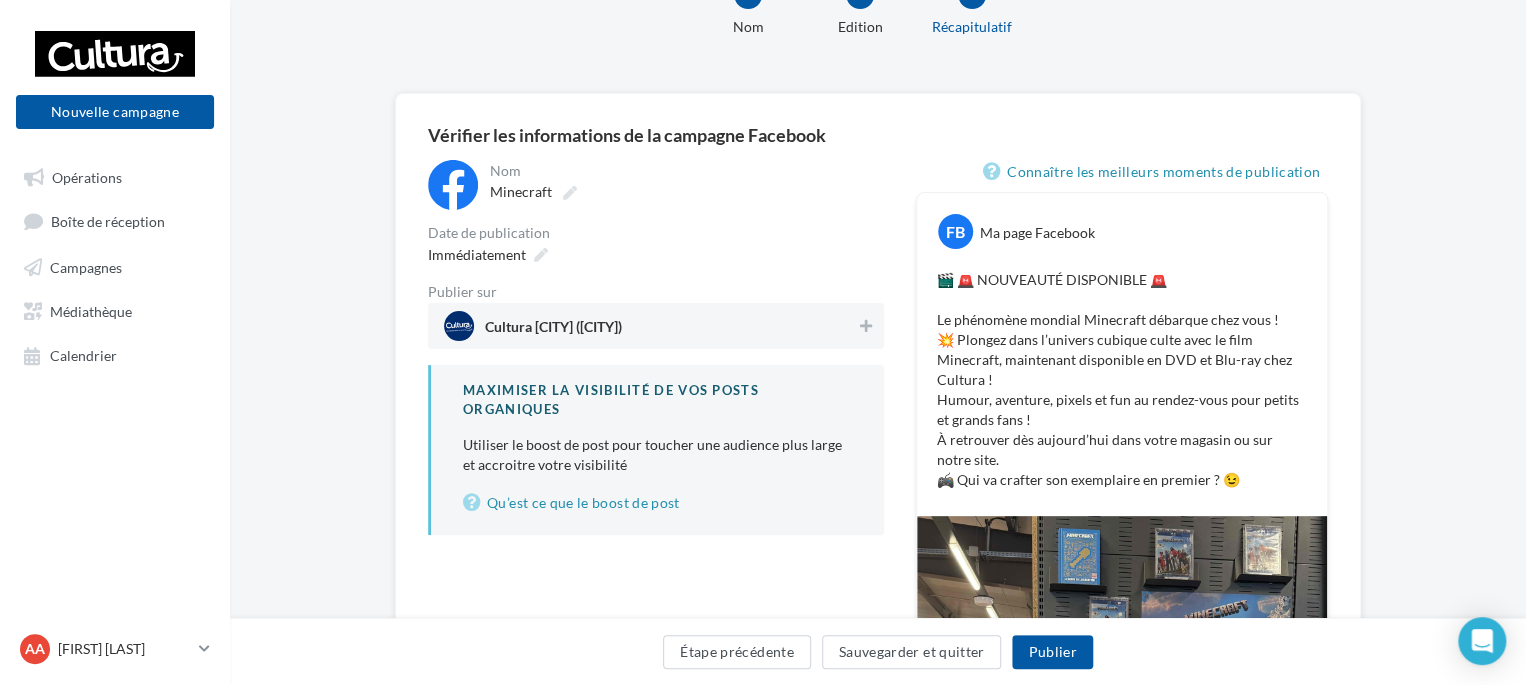 click on "Vérifier les informations de la campagne Facebook Nom ********* Minecraft   Date de publication Immédiatement     Publier sur
Cultura Portet-sur-Garonne (Portet-sur-Garonne)
Maximiser la visibilité de vos posts organiques Utiliser le boost de post pour toucher une audience plus large et accroitre votre visibilité Qu’est ce que le boost de post Connaître les meilleurs moments de publication
FB
Ma page Facebook
🎬 🚨 NOUVEAUTÉ DISPONIBLE 🚨 Le phénomène mondial Minecraft débarque chez vous ! 💥 Plongez dans l’univers cubique culte avec le film Minecraft, maintenant disponible en DVD et Blu-ray chez Cultura !  Humour, aventure, pixels et fun au rendez-vous pour petits et grands fans !  À retrouver dès aujourd’hui dans votre magasin ou sur notre site." at bounding box center (878, 667) 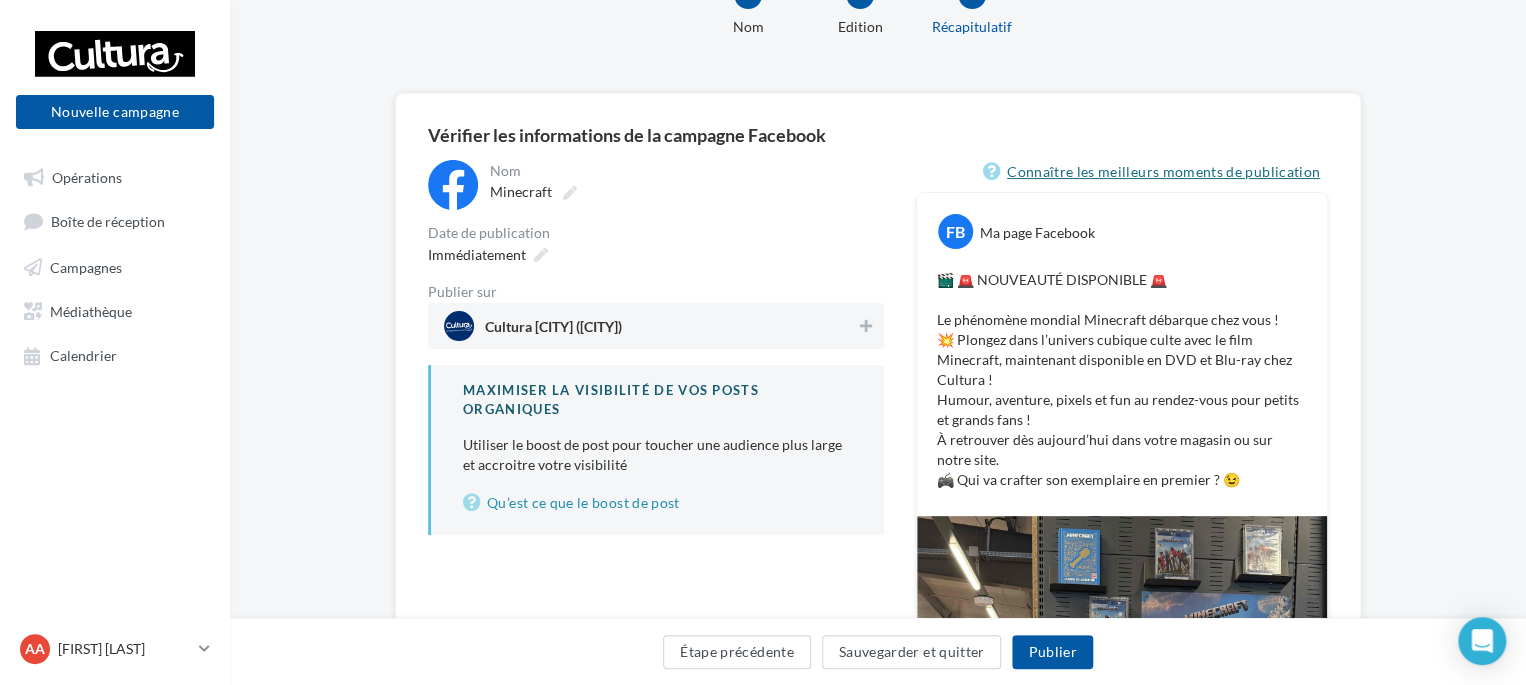 click on "Connaître les meilleurs moments de publication" at bounding box center (1155, 172) 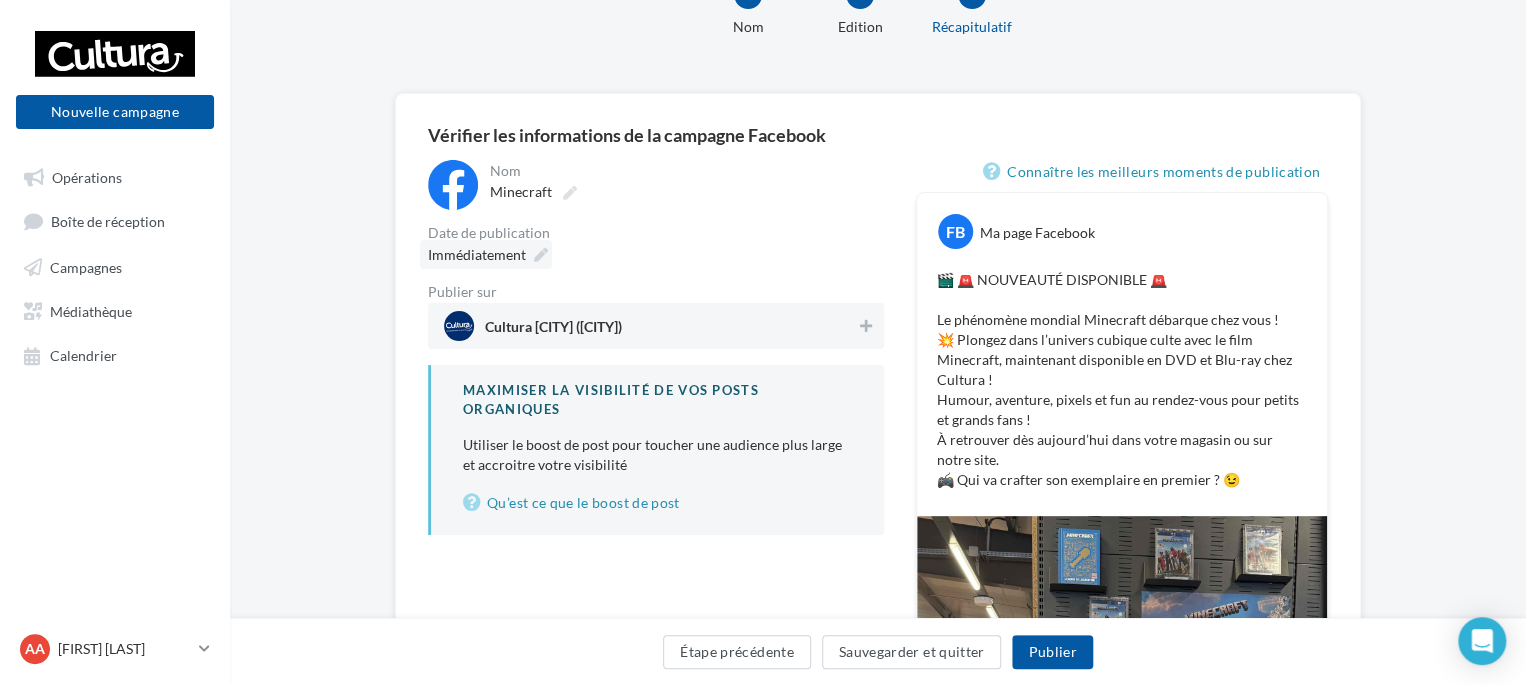 click at bounding box center [541, 255] 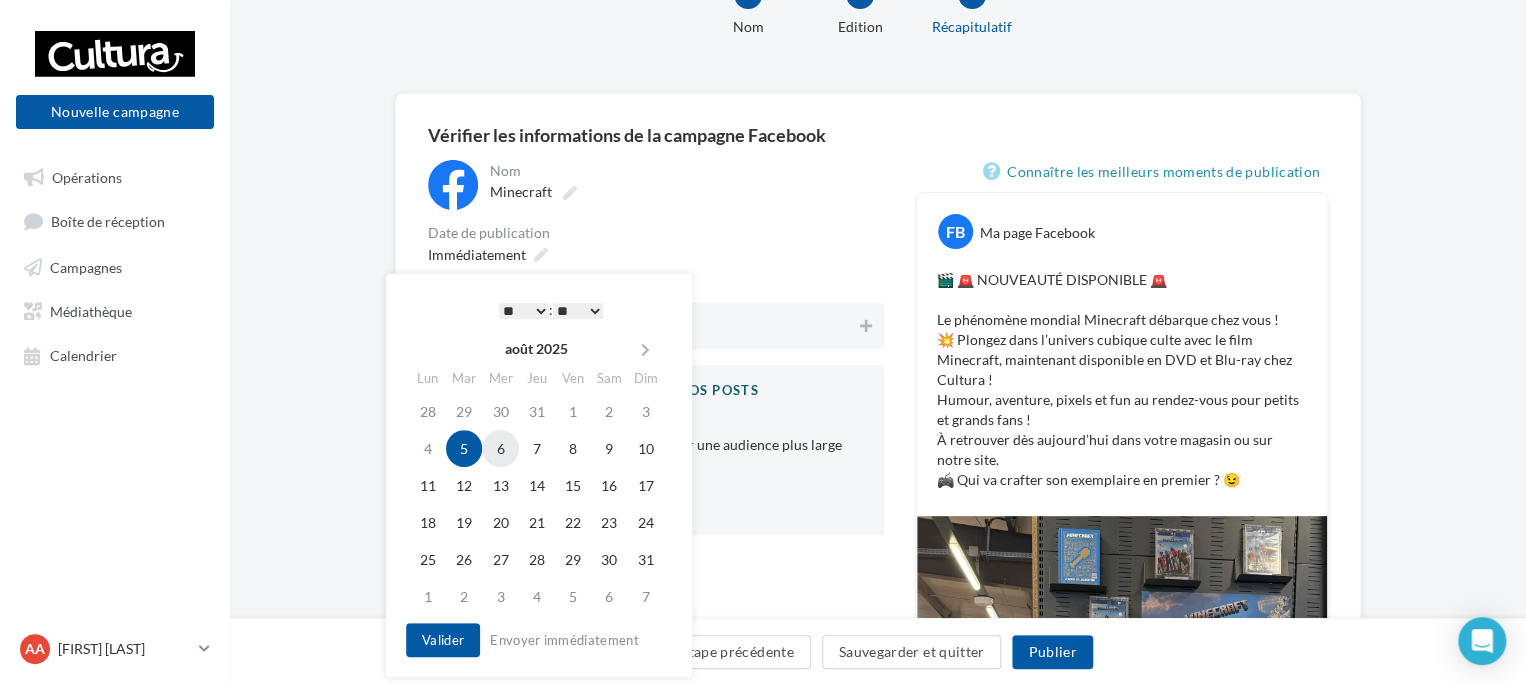 click on "6" at bounding box center (500, 448) 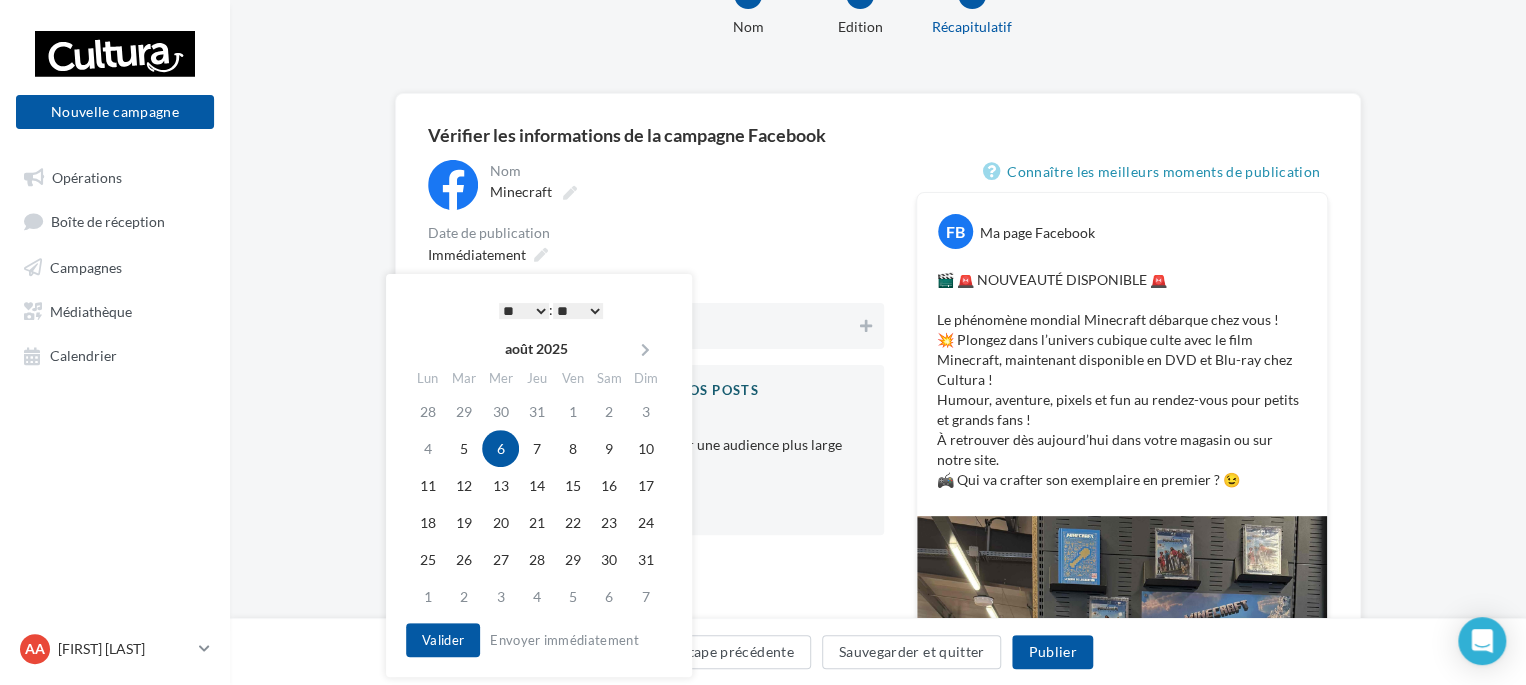 click on "* * * * * * * * * * ** ** ** ** ** ** ** ** ** ** ** ** ** **" at bounding box center [524, 311] 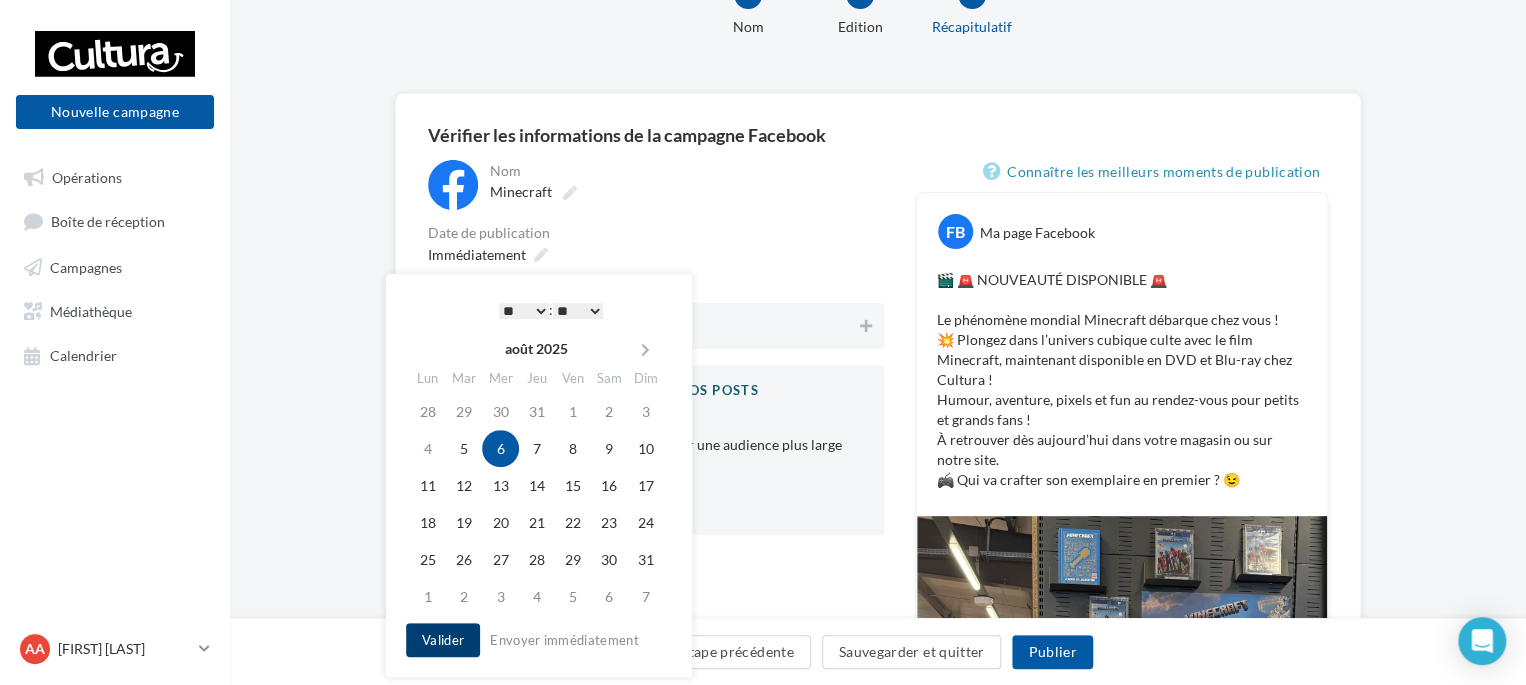 click on "Valider" at bounding box center [443, 640] 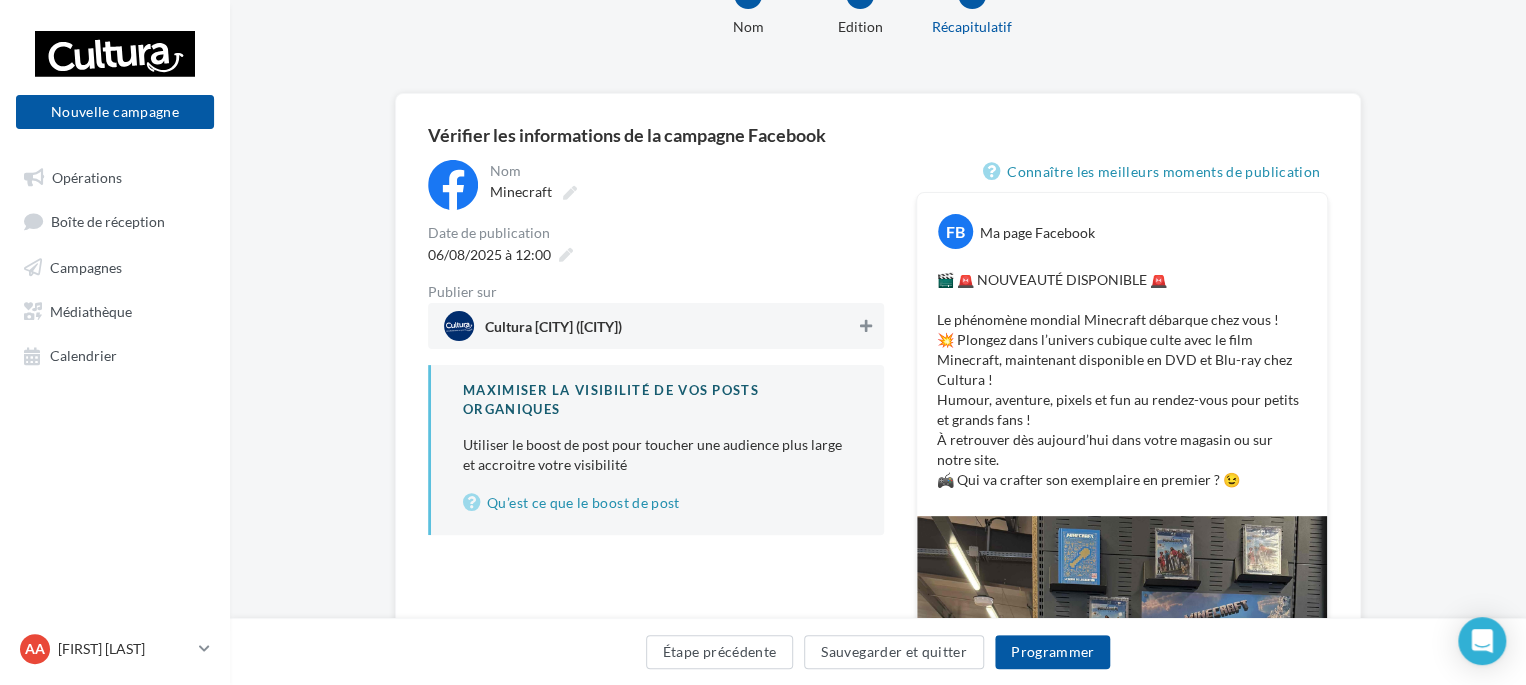 click at bounding box center [866, 326] 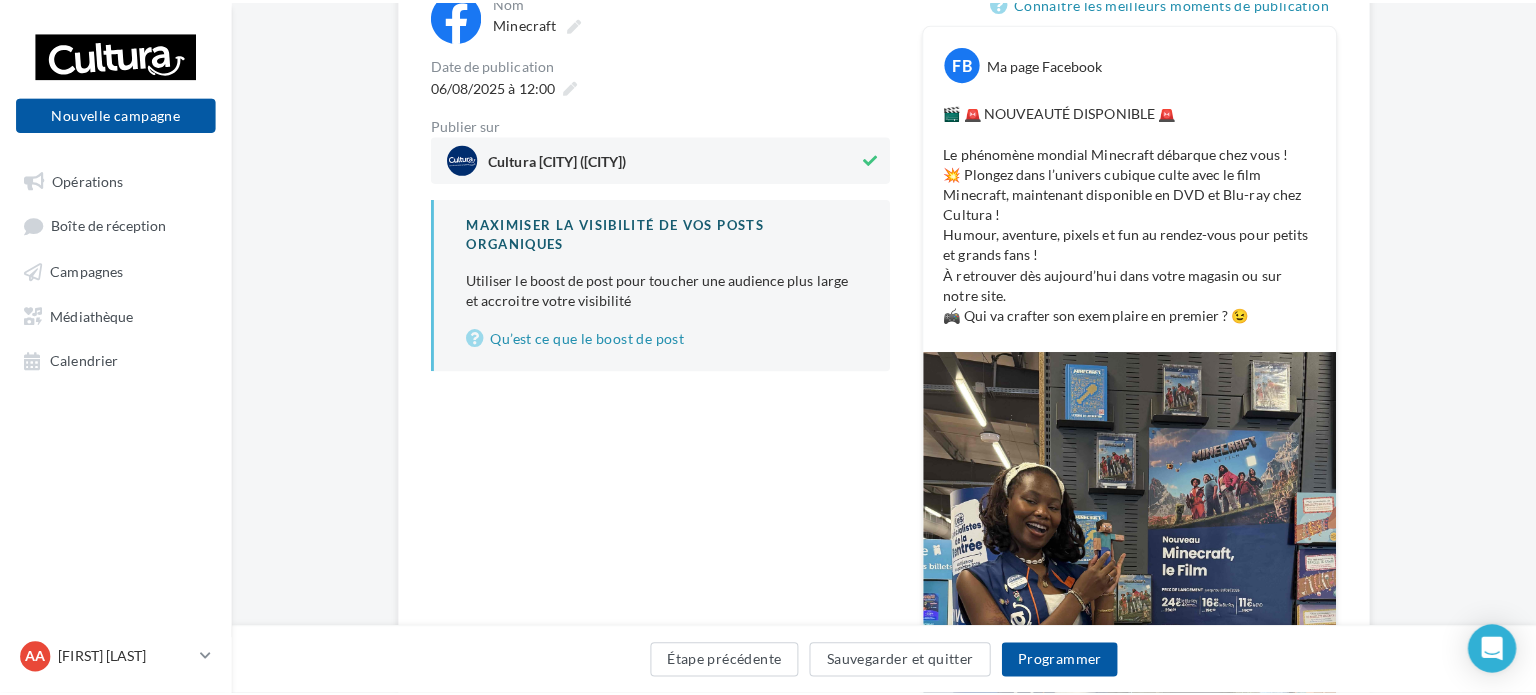 scroll, scrollTop: 375, scrollLeft: 0, axis: vertical 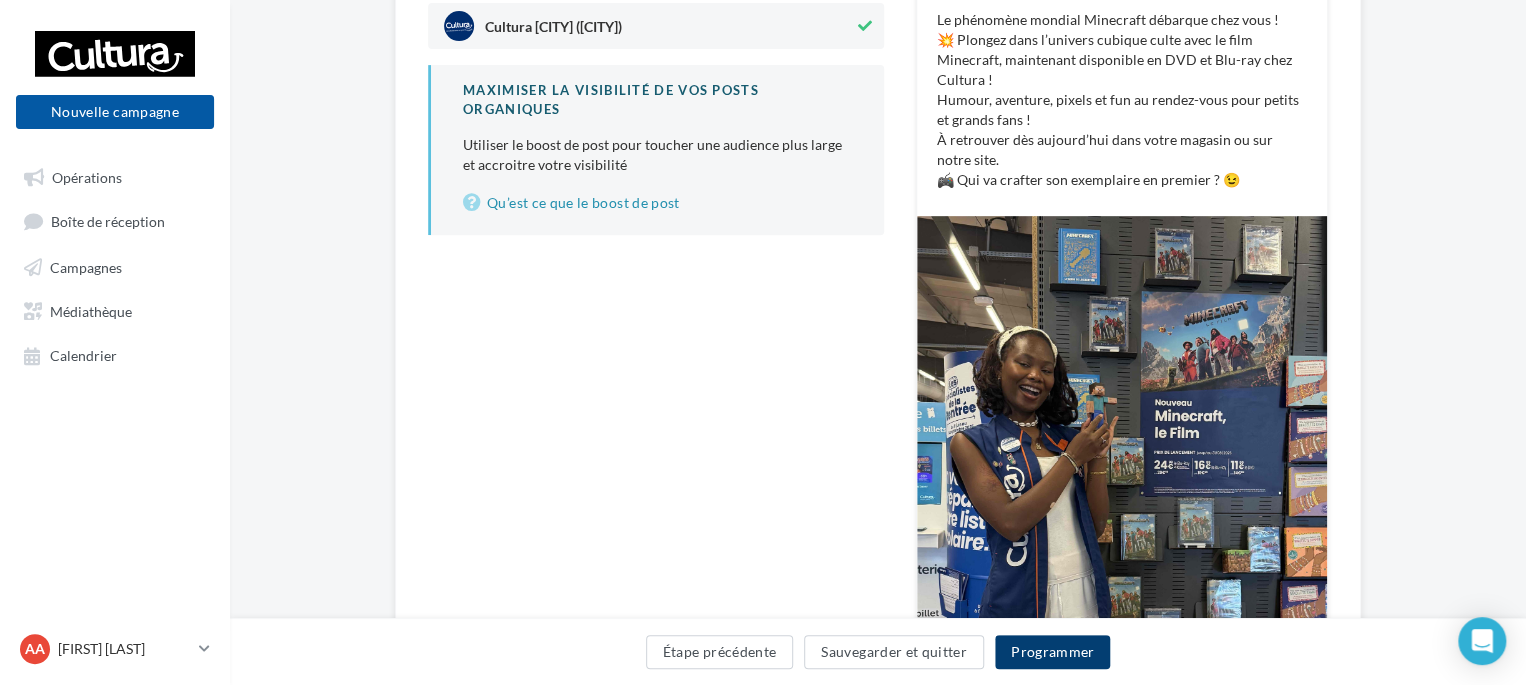 click on "Programmer" at bounding box center [1053, 652] 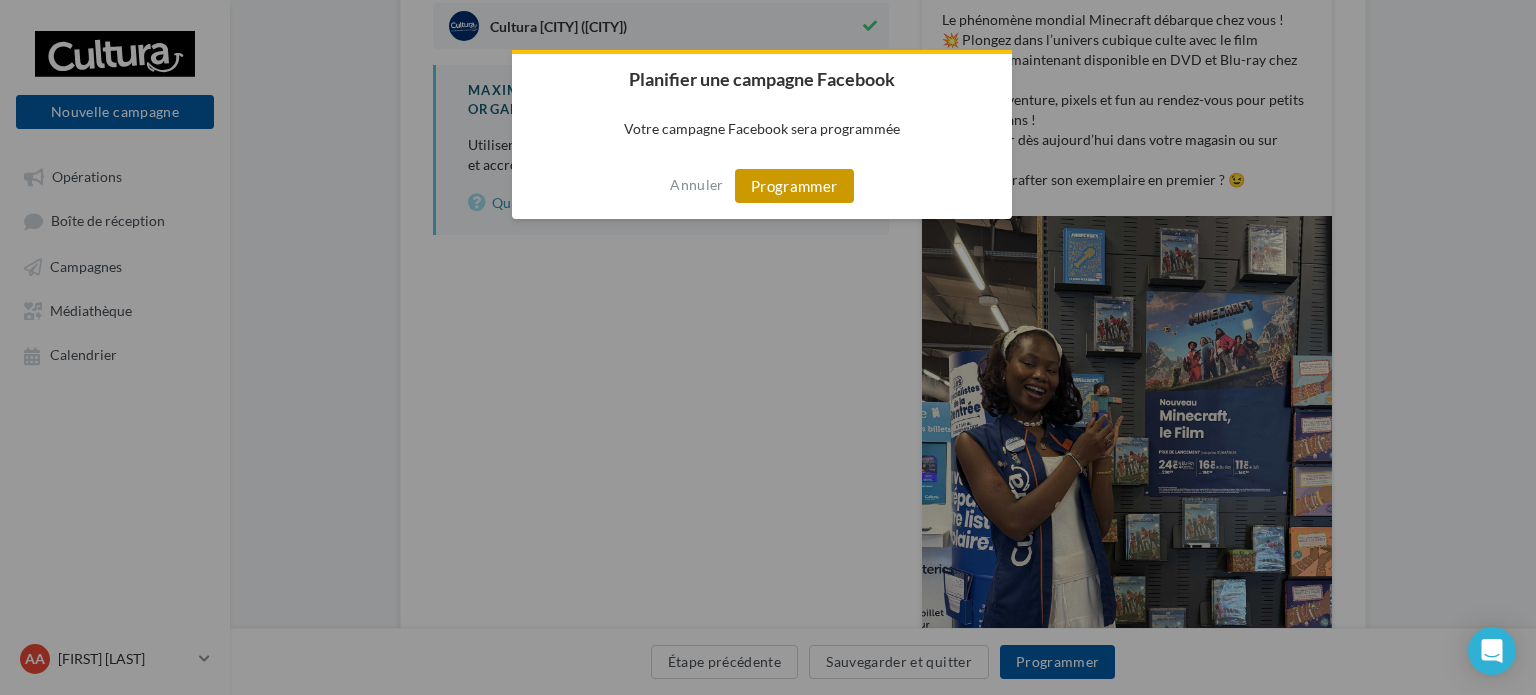 click on "Programmer" at bounding box center (794, 186) 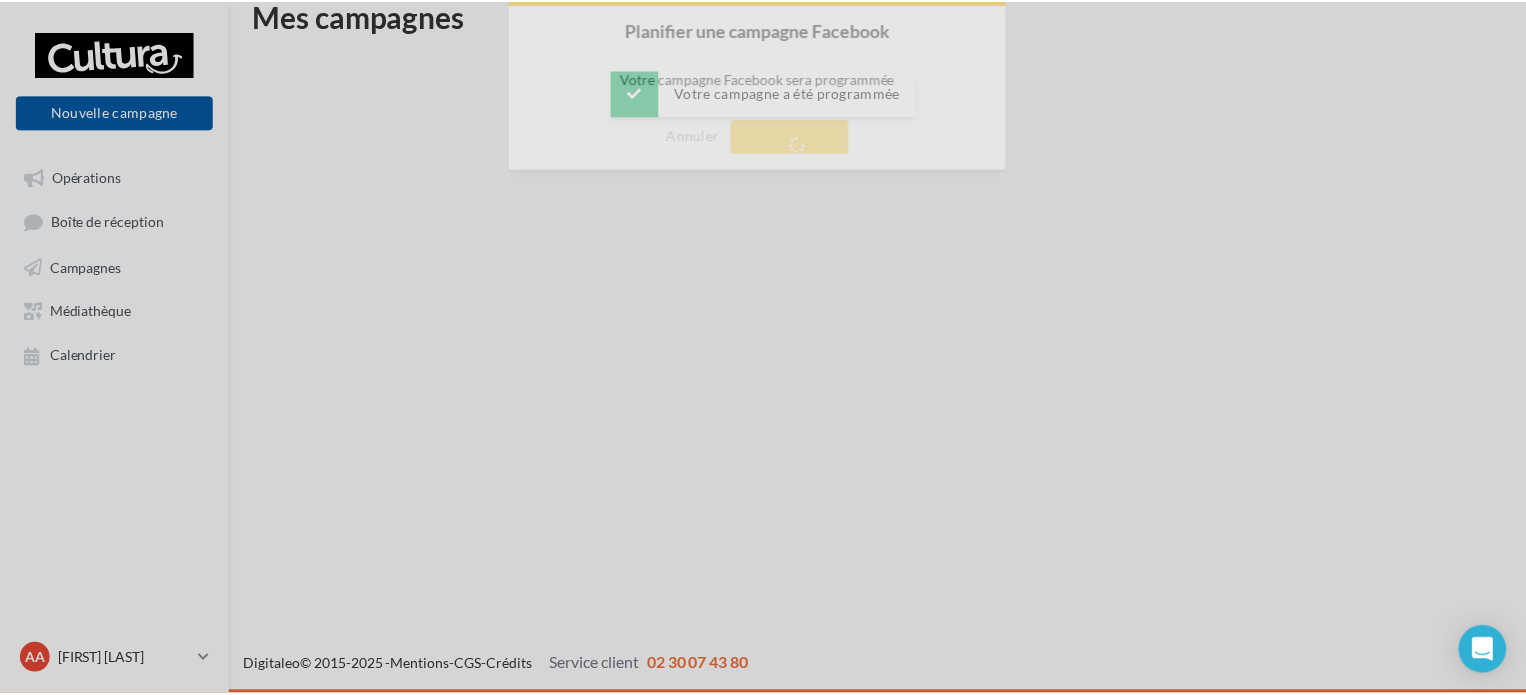 scroll, scrollTop: 32, scrollLeft: 0, axis: vertical 